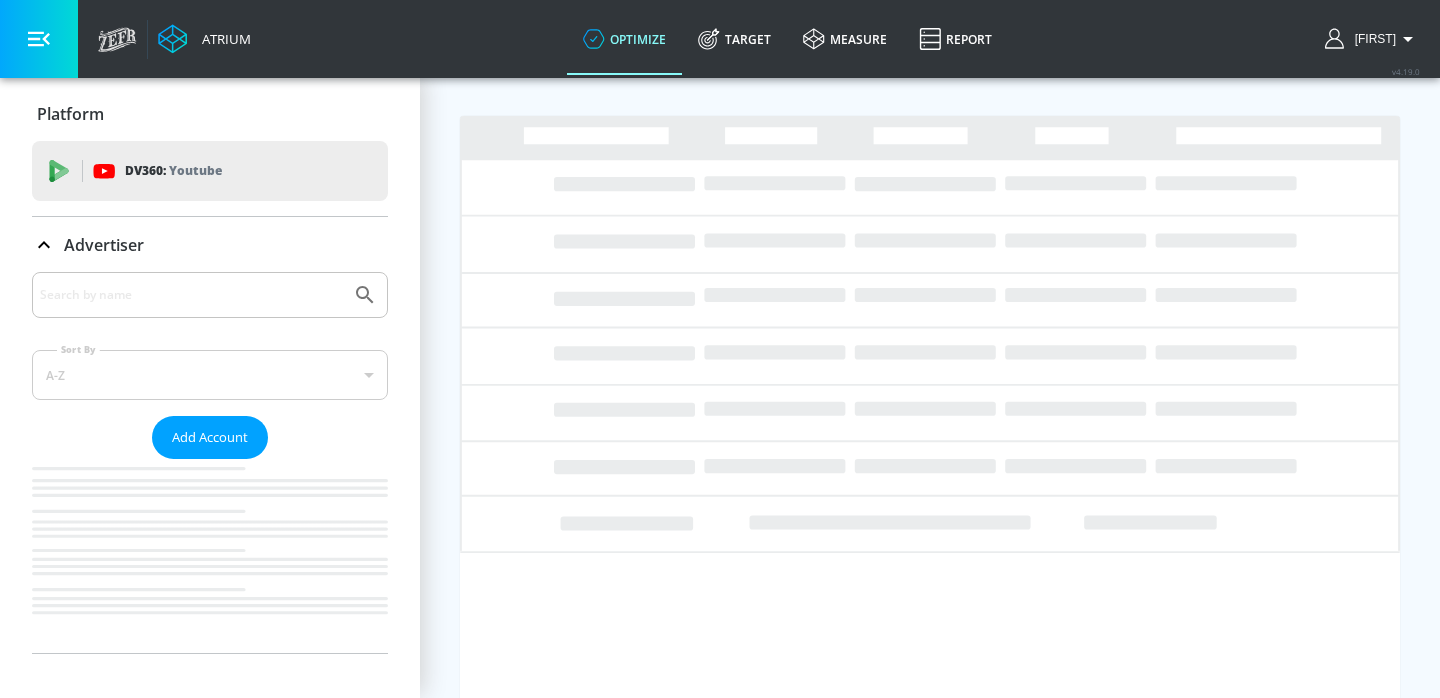 scroll, scrollTop: 0, scrollLeft: 0, axis: both 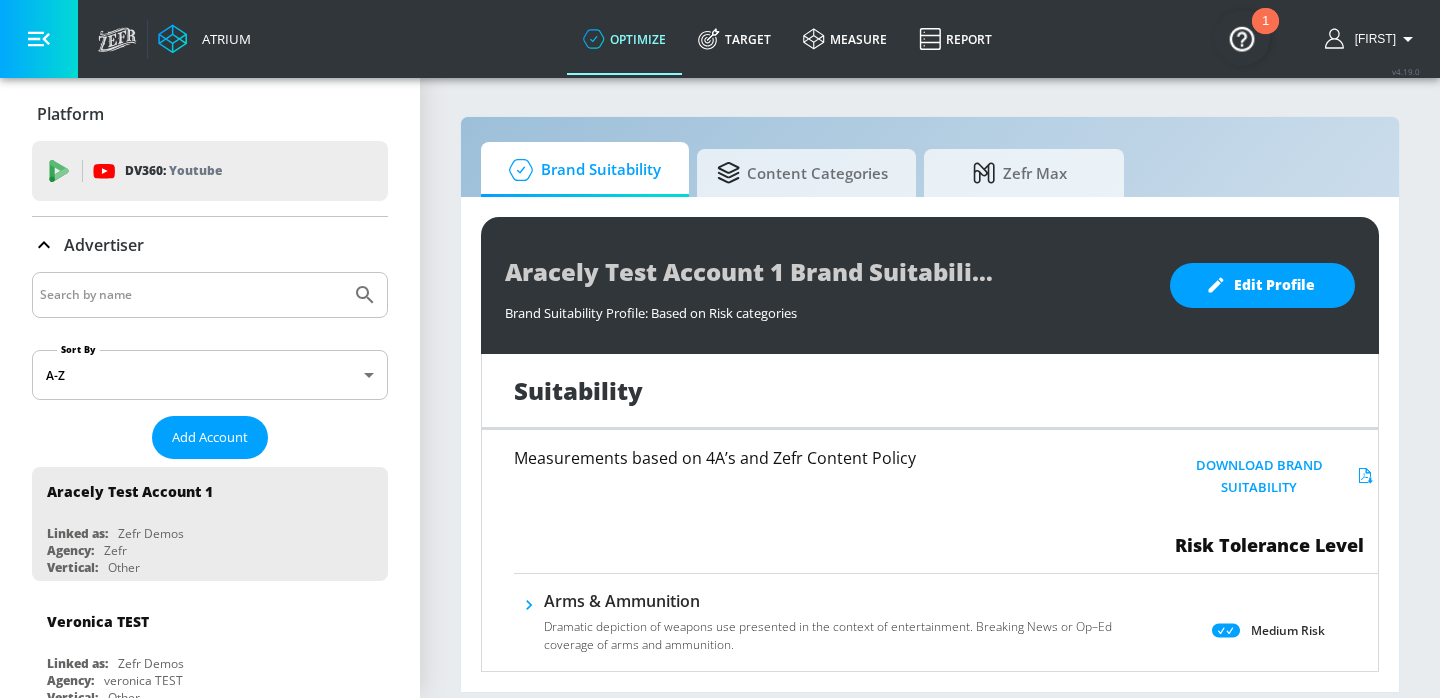 click at bounding box center [191, 295] 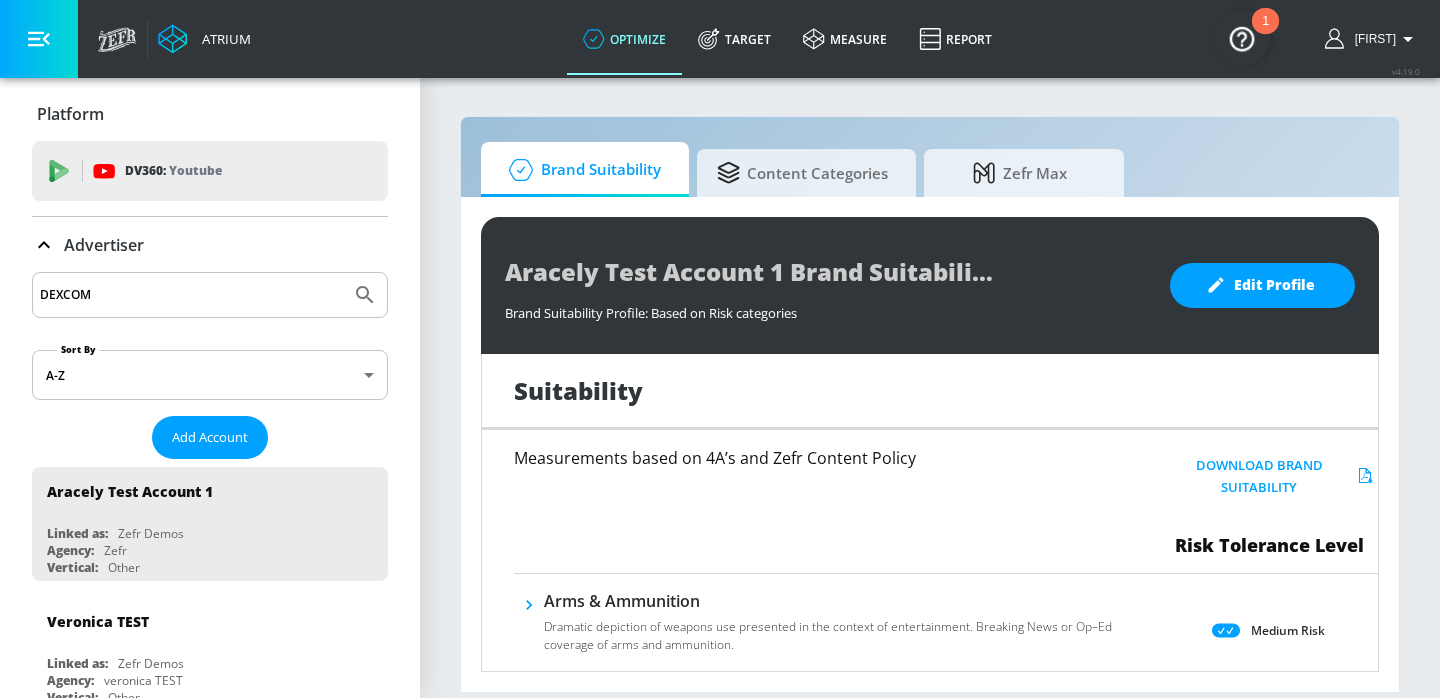 type on "DEXCOM" 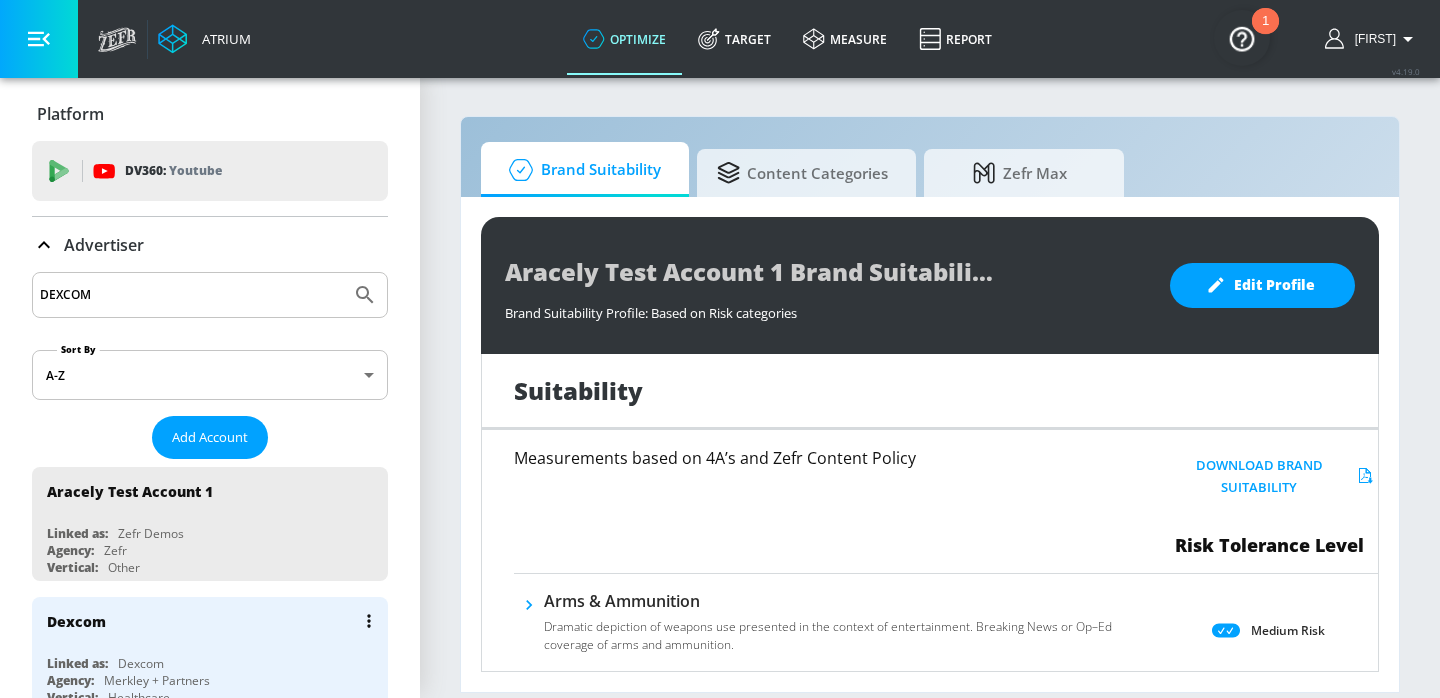 click on "Dexcom Linked as: Dexcom Agency: Merkley + Partners  Vertical: Healthcare [PERSON] TEST Linked as: Zefr Demos Agency: [PERSON] TEST Vertical: Other [PERSON] Test Account 1 Linked as: Zefr Demos Agency: Zefr Vertical: Other [PERSON] C Test Account Linked as: Zefr Demos Agency: Sterling Cooper Vertical: CPG (Consumer Packaged Goods) [PERSON] test Linked as: Zefr Demos Agency: [PERSON] test Vertical: Healthcare [PERSON] Test Linked as: Zefr Demos Agency: [PERSON] Test Vertical: Music [PERSON] Test Linked as: Zefr Demos Agency: [PERSON] Test Vertical: CPG (Consumer Packaged Goods) Test Linked as: Zefr Demos Agency: Test Vertical: Travel [PERSON] Test Account Linked as: Zefr Demos Agency: #1 Media Agency in World Vertical: Retail [PERSON] TEST YTL USR Q|A Linked as: QA YTL Test Brand Agency: QA Vertical: Healthcare [PERSON] Test Account Linked as: Agency:" at bounding box center [210, 654] 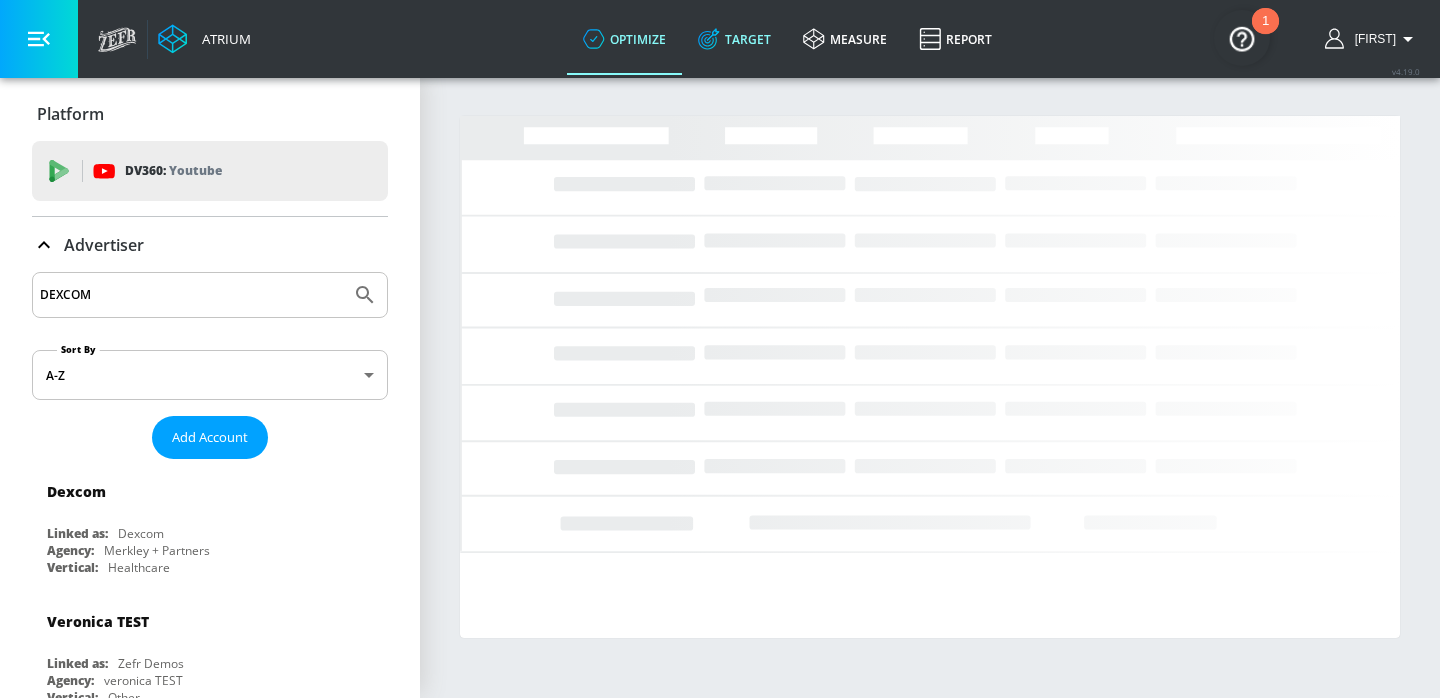click on "Target" at bounding box center [734, 39] 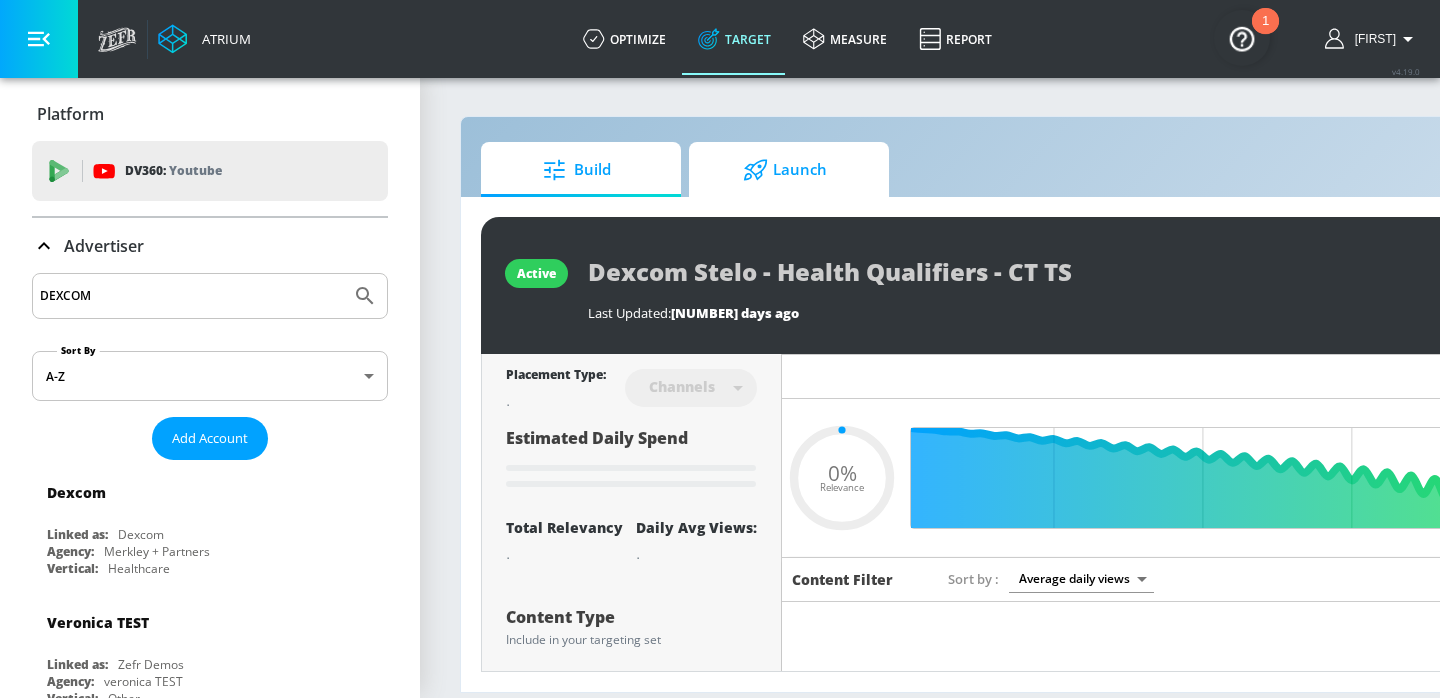type on "0.05" 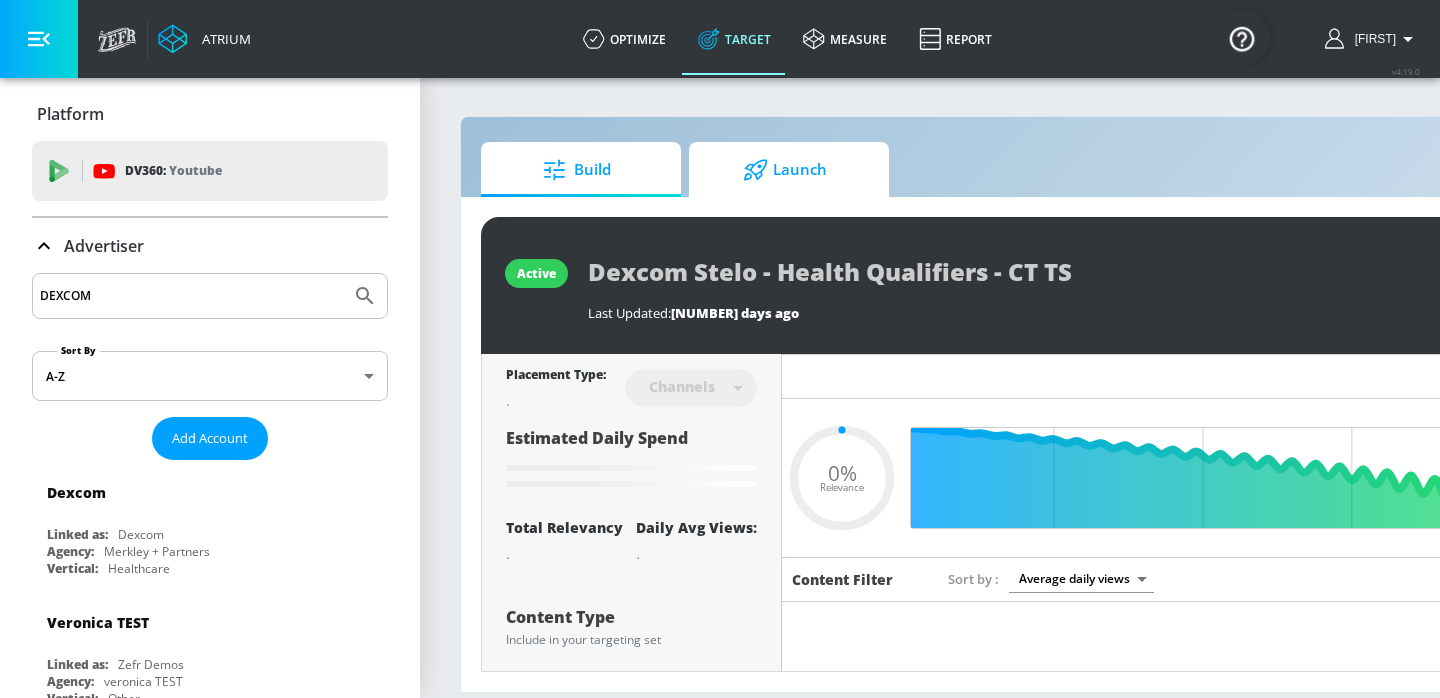 click 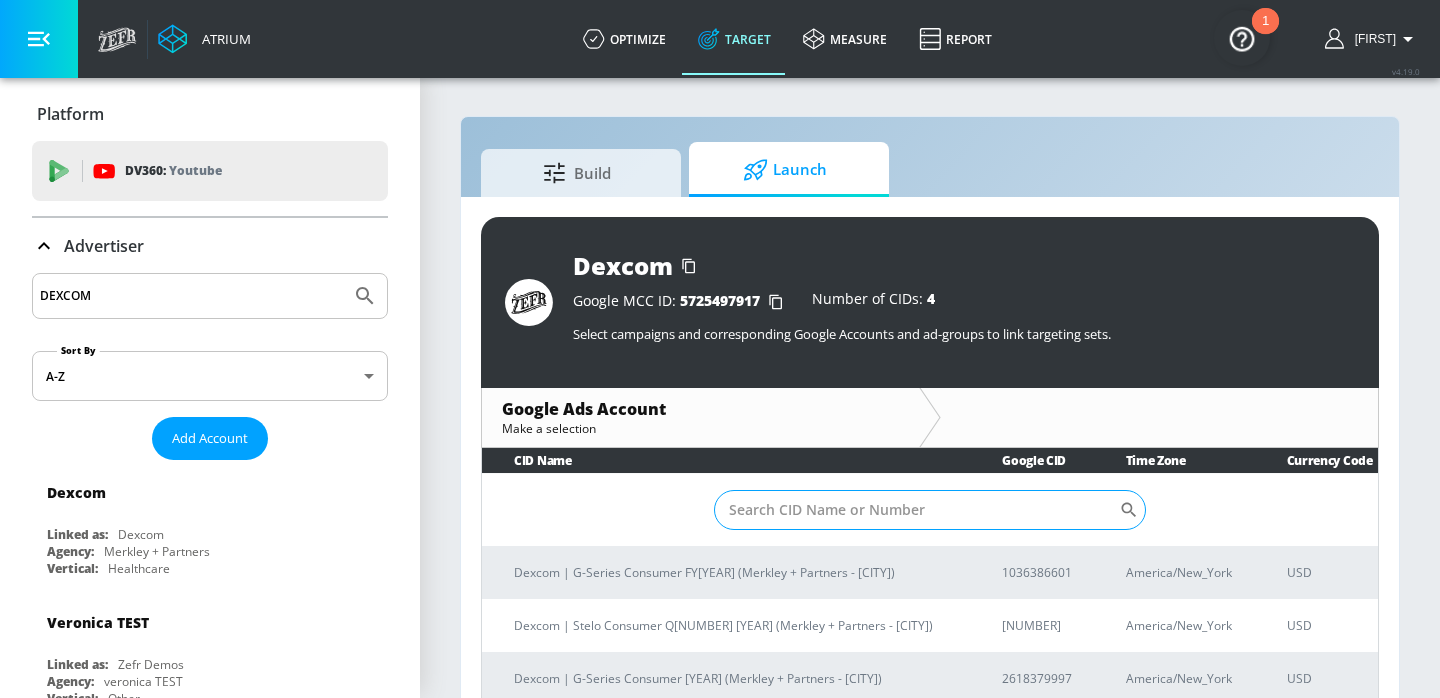 click on "Sort By" at bounding box center [916, 510] 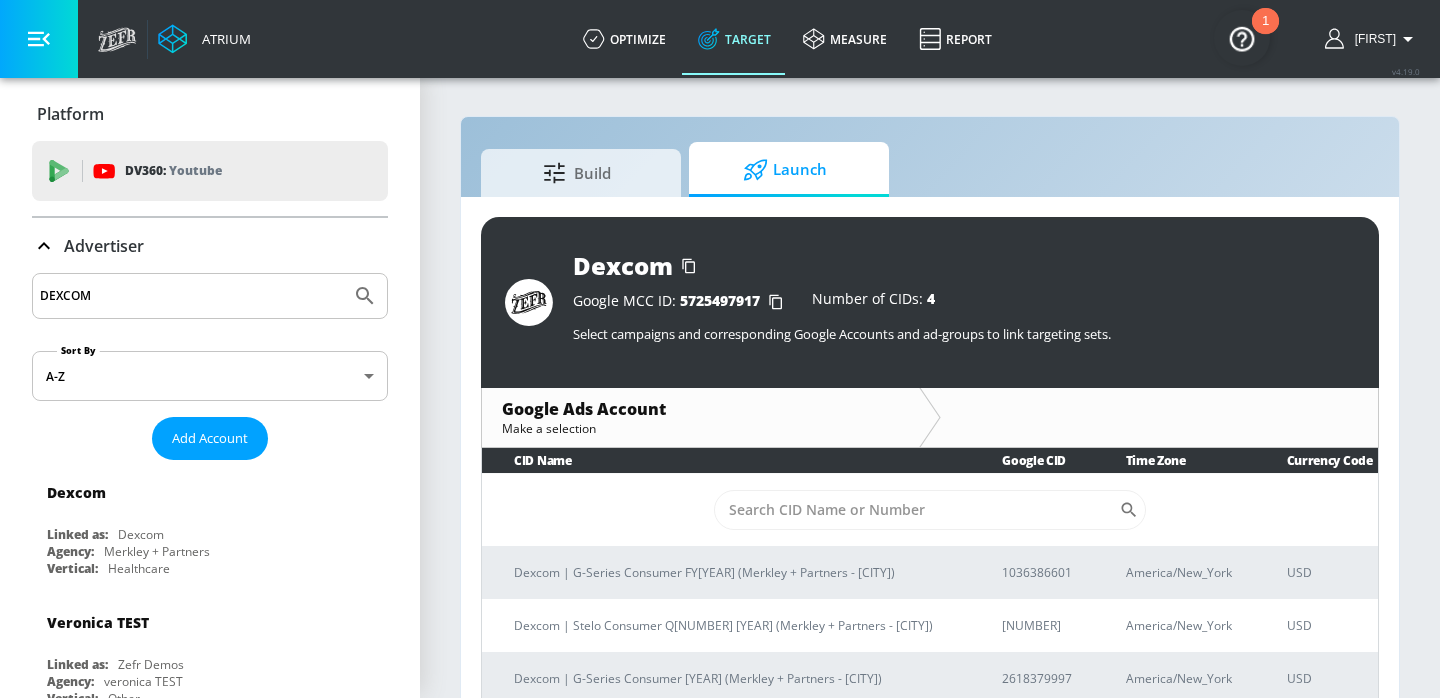 paste on "1036386601" 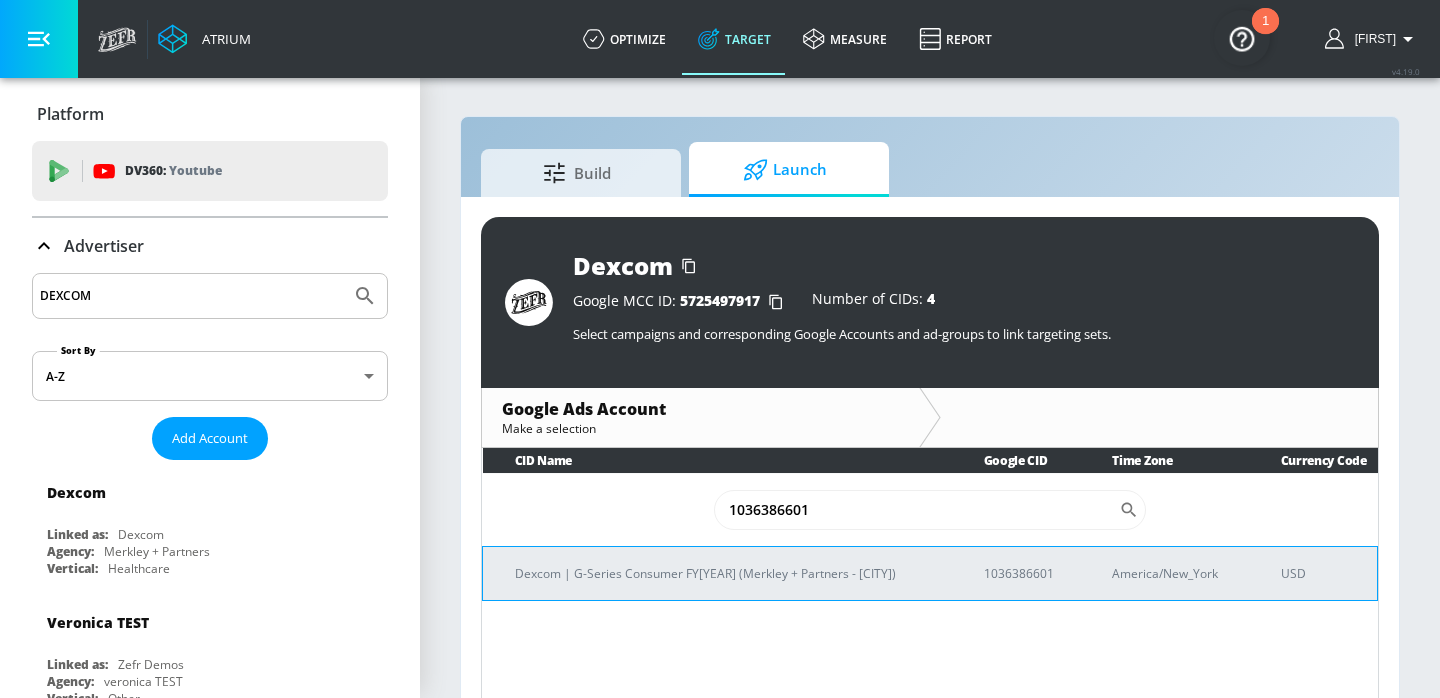 type on "1036386601" 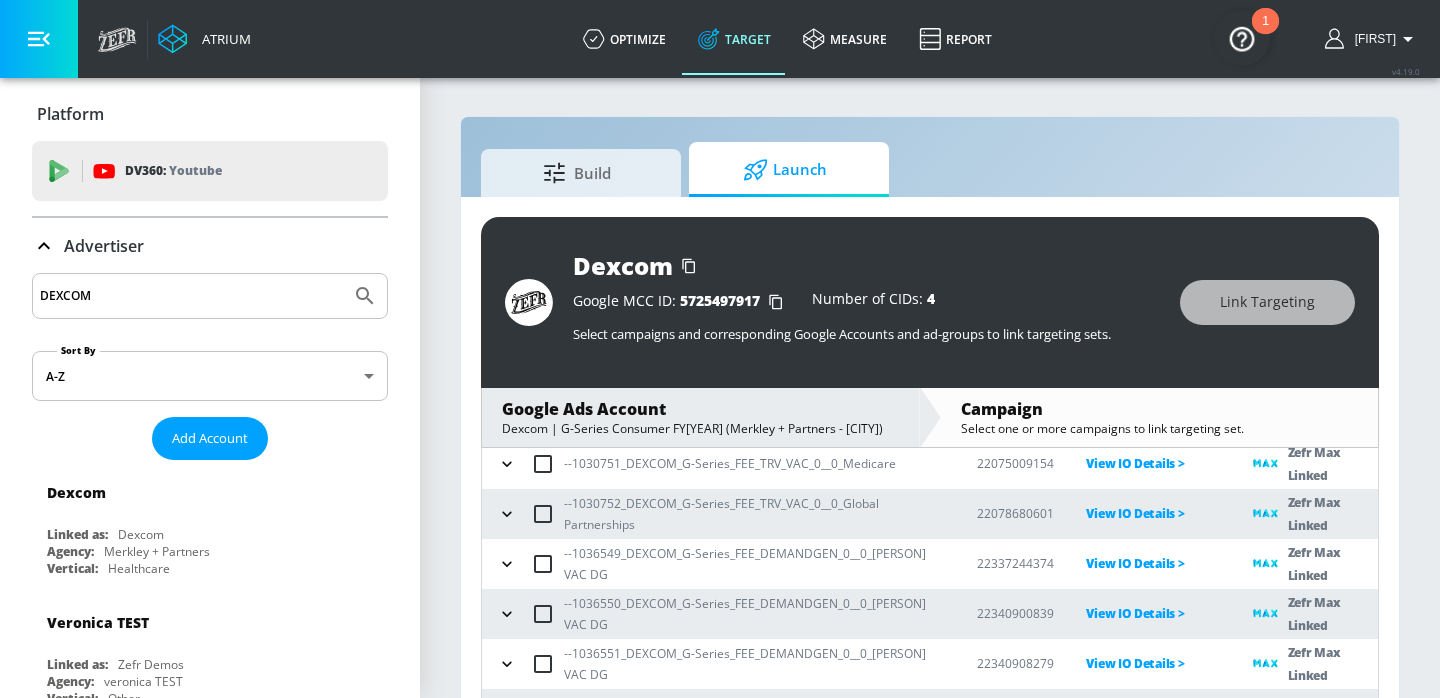 scroll, scrollTop: 246, scrollLeft: 0, axis: vertical 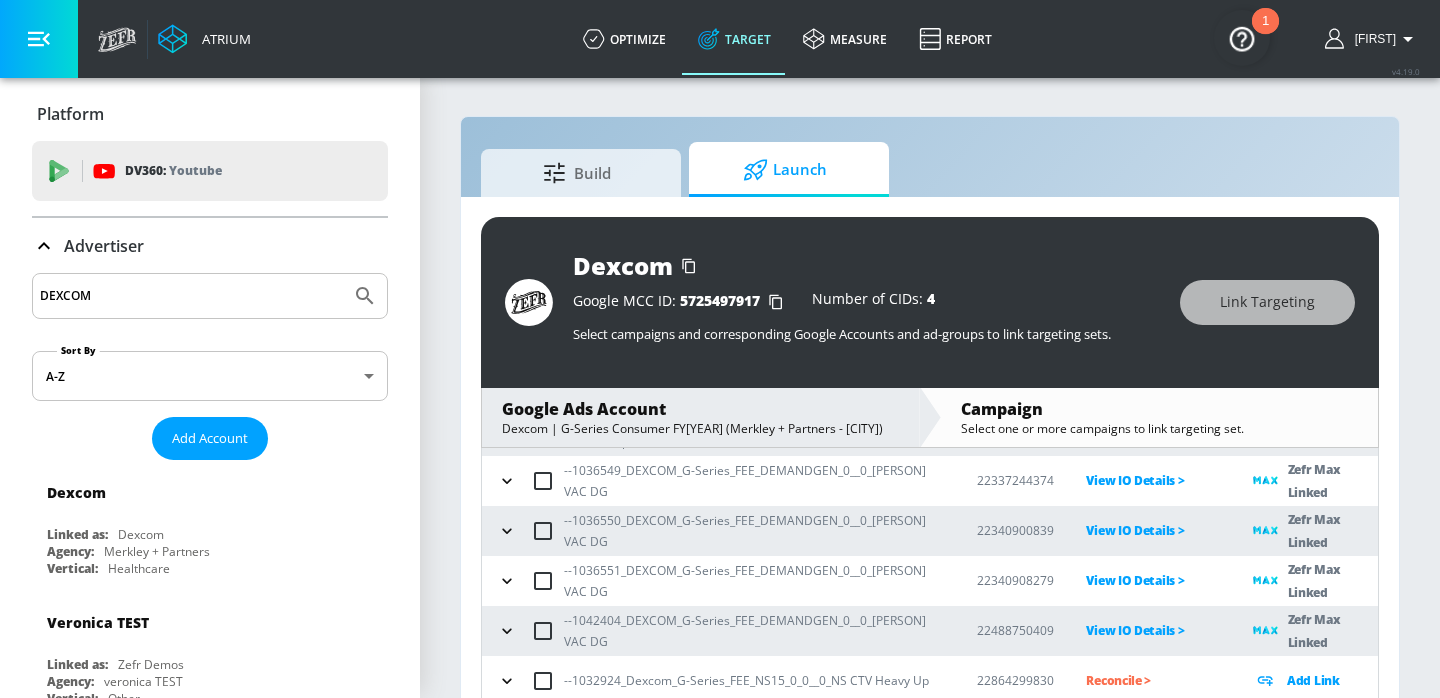 click 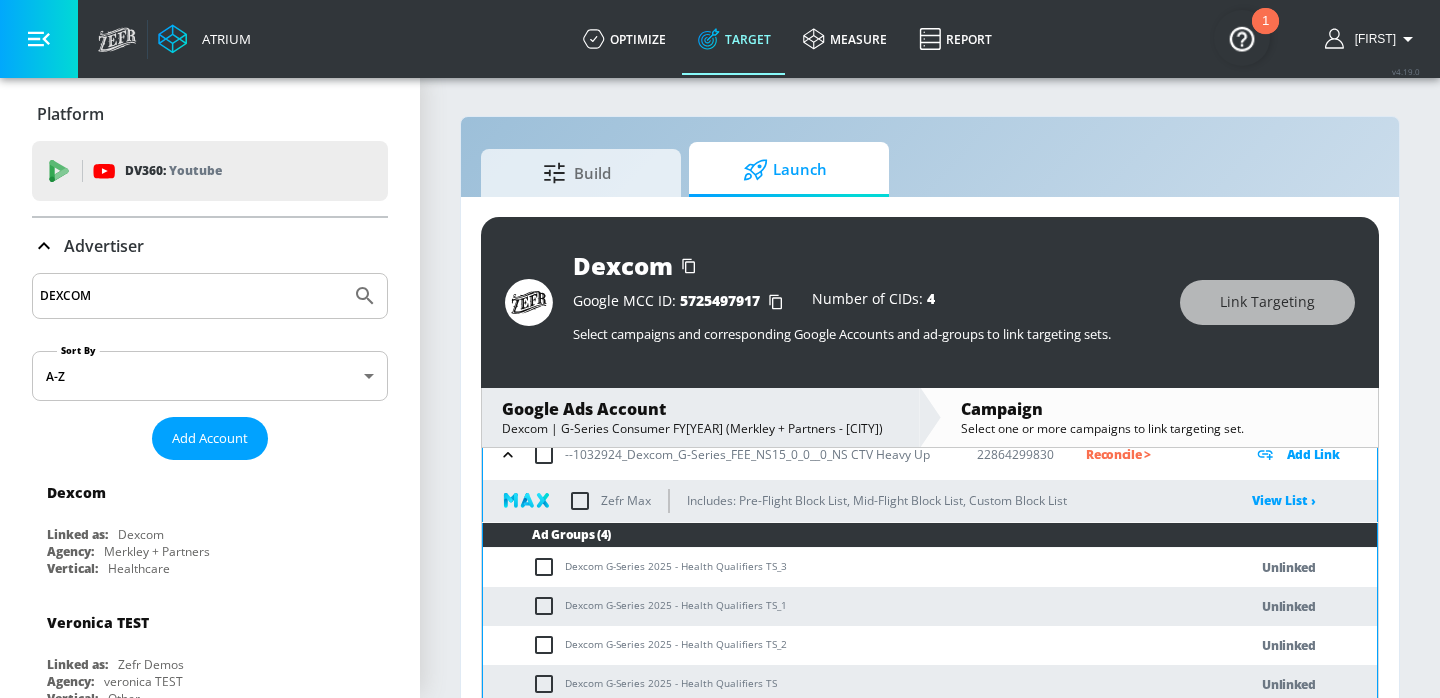 scroll, scrollTop: 442, scrollLeft: 0, axis: vertical 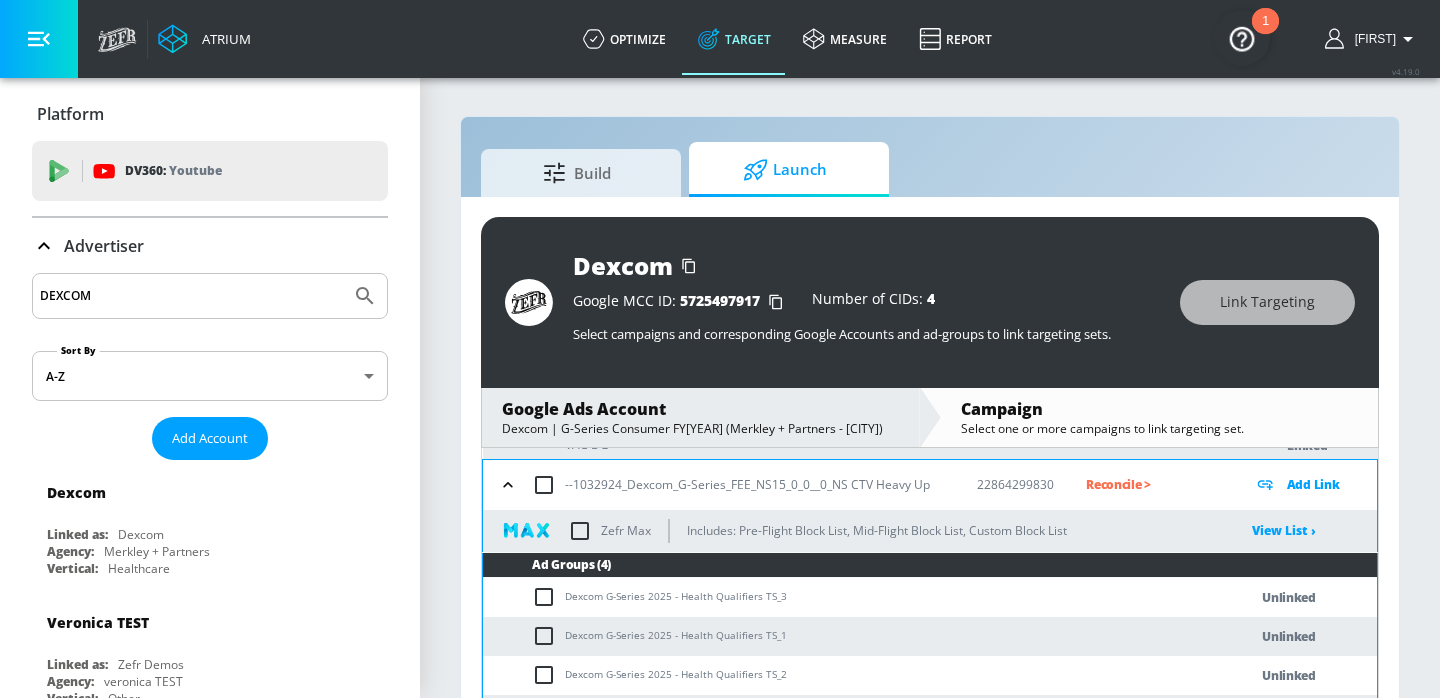 click on "Dexcom G-Series 2025 - Health Qualifiers TS_3" at bounding box center (845, 597) 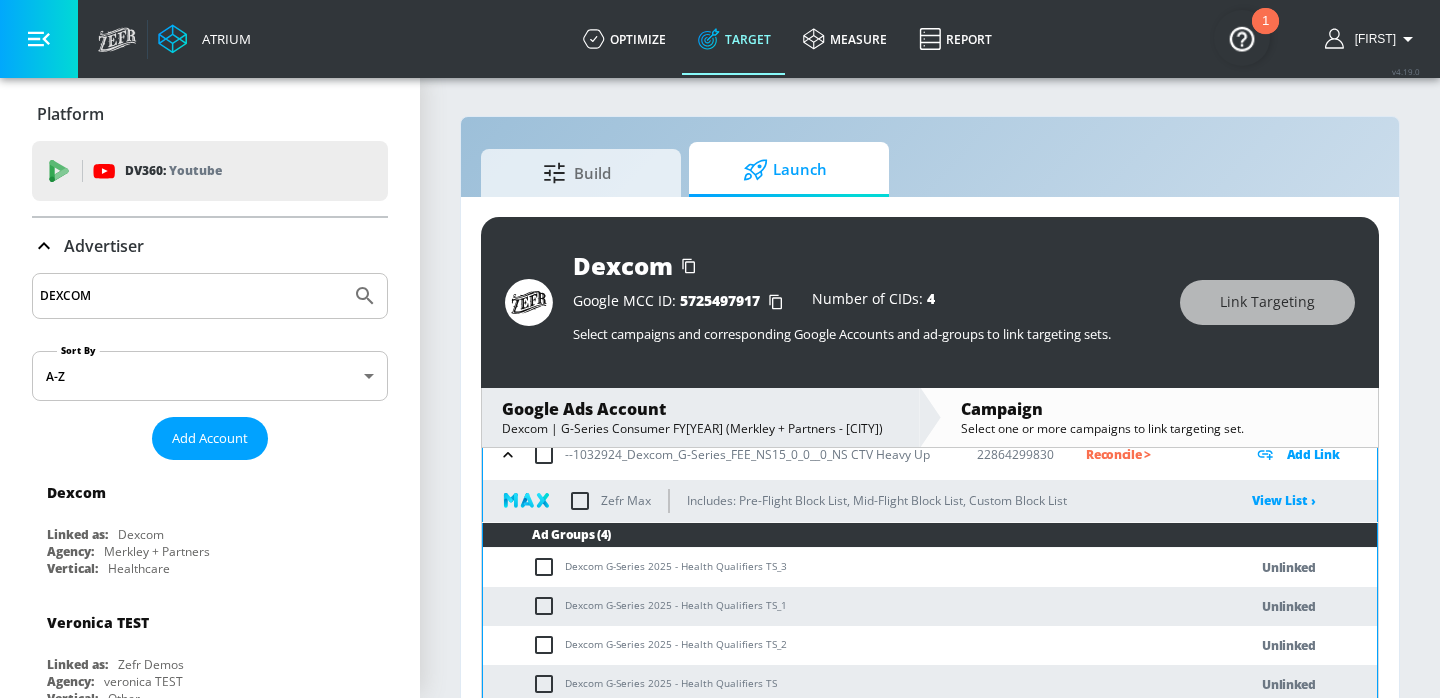 click on "Dexcom G-Series 2025 - Health Qualifiers TS" at bounding box center [845, 684] 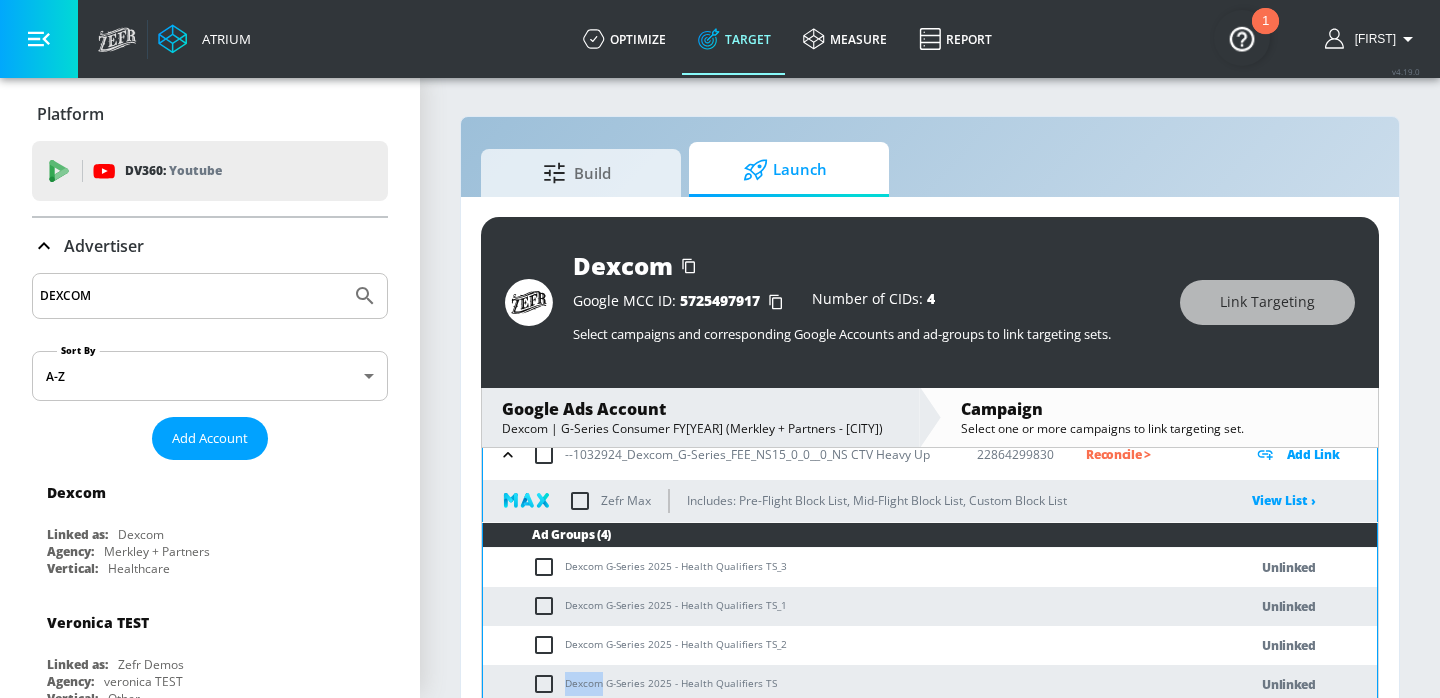 click on "Dexcom G-Series 2025 - Health Qualifiers TS" at bounding box center [845, 684] 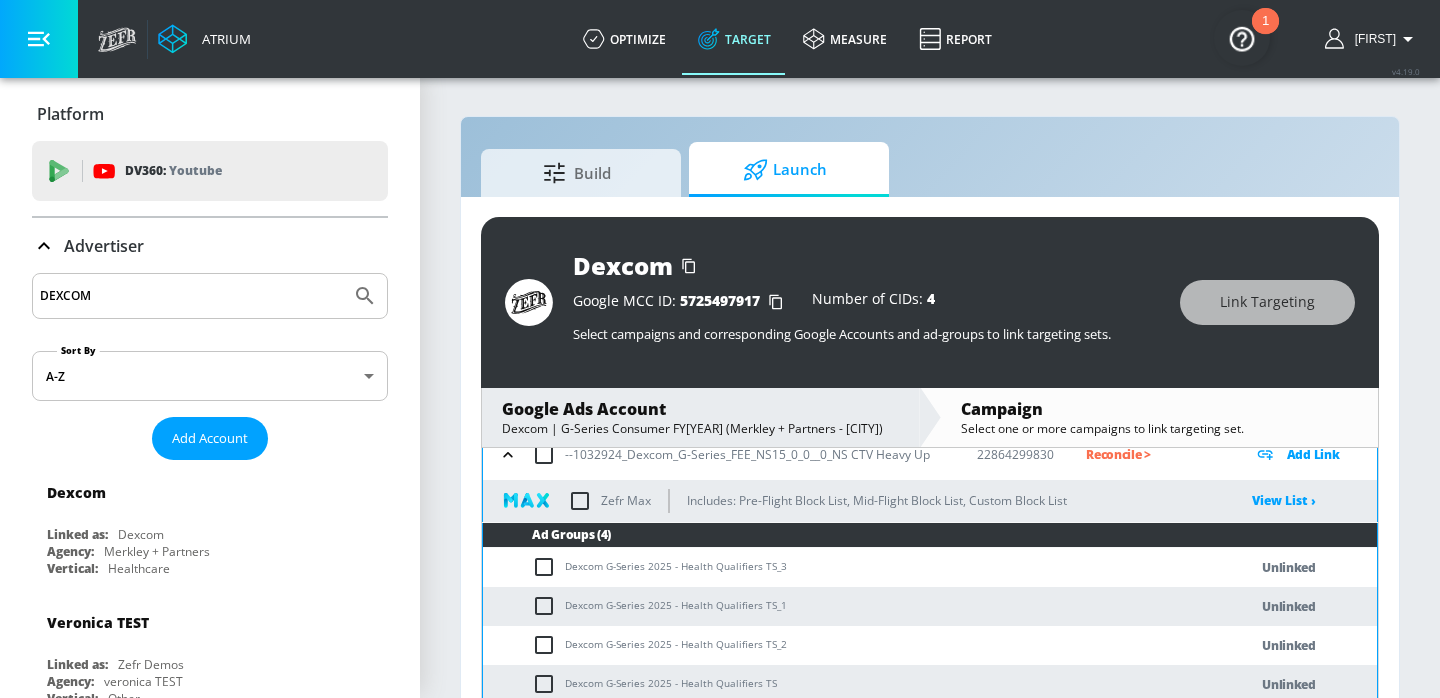 click on "Dexcom G-Series 2025 - Health Qualifiers TS" at bounding box center (845, 684) 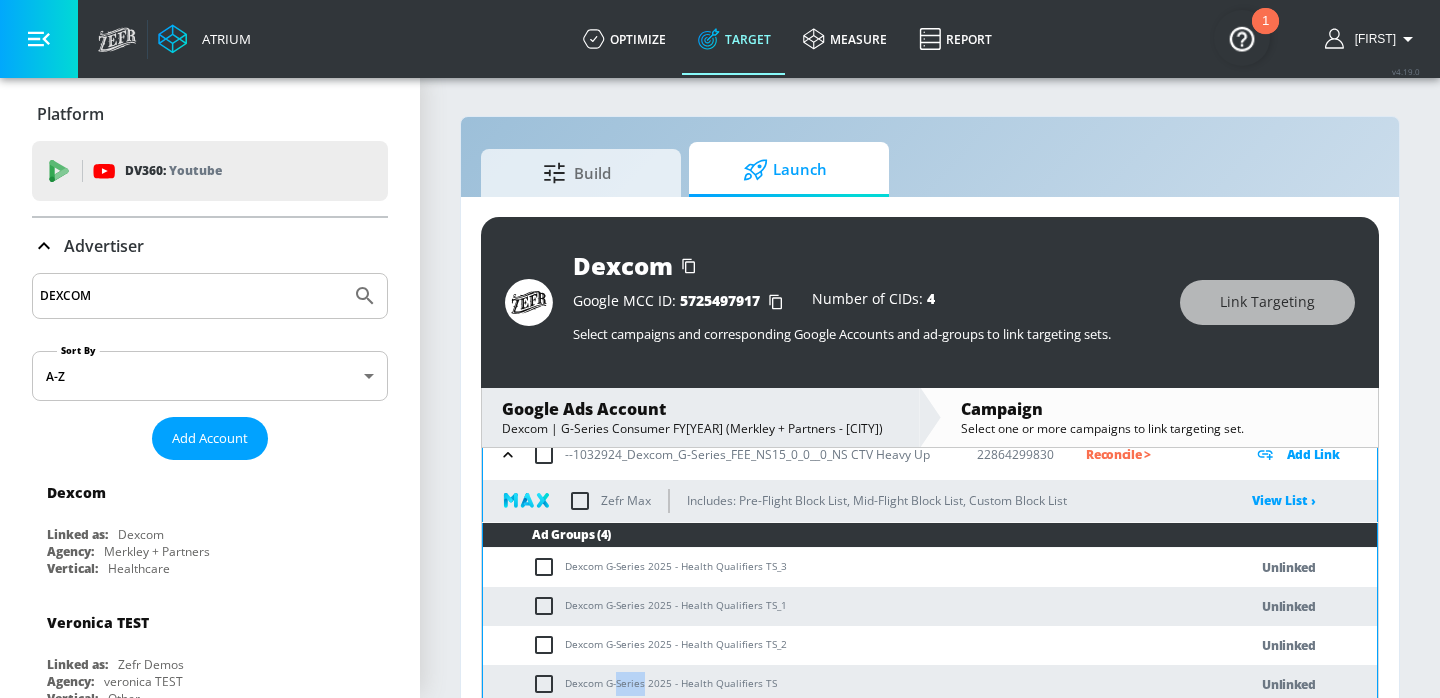 click on "Dexcom G-Series 2025 - Health Qualifiers TS" at bounding box center [845, 684] 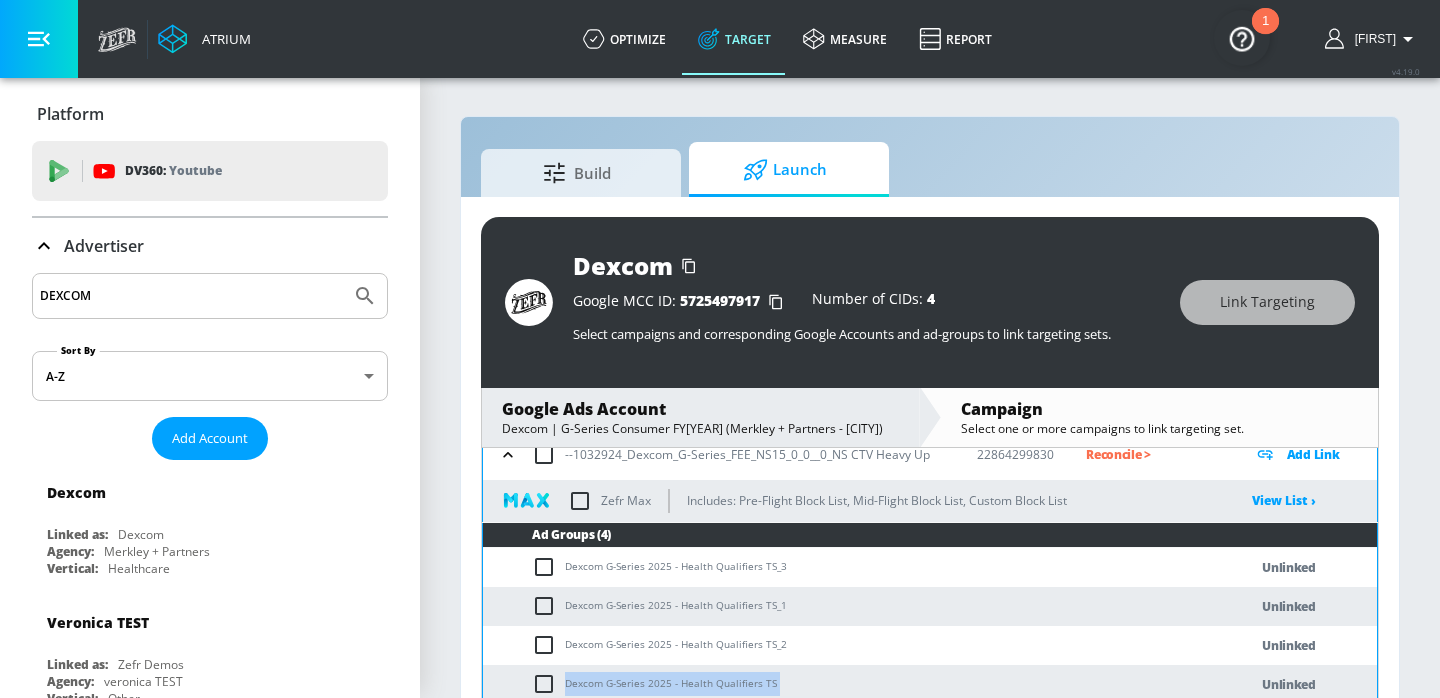 click on "Dexcom G-Series 2025 - Health Qualifiers TS" at bounding box center [845, 684] 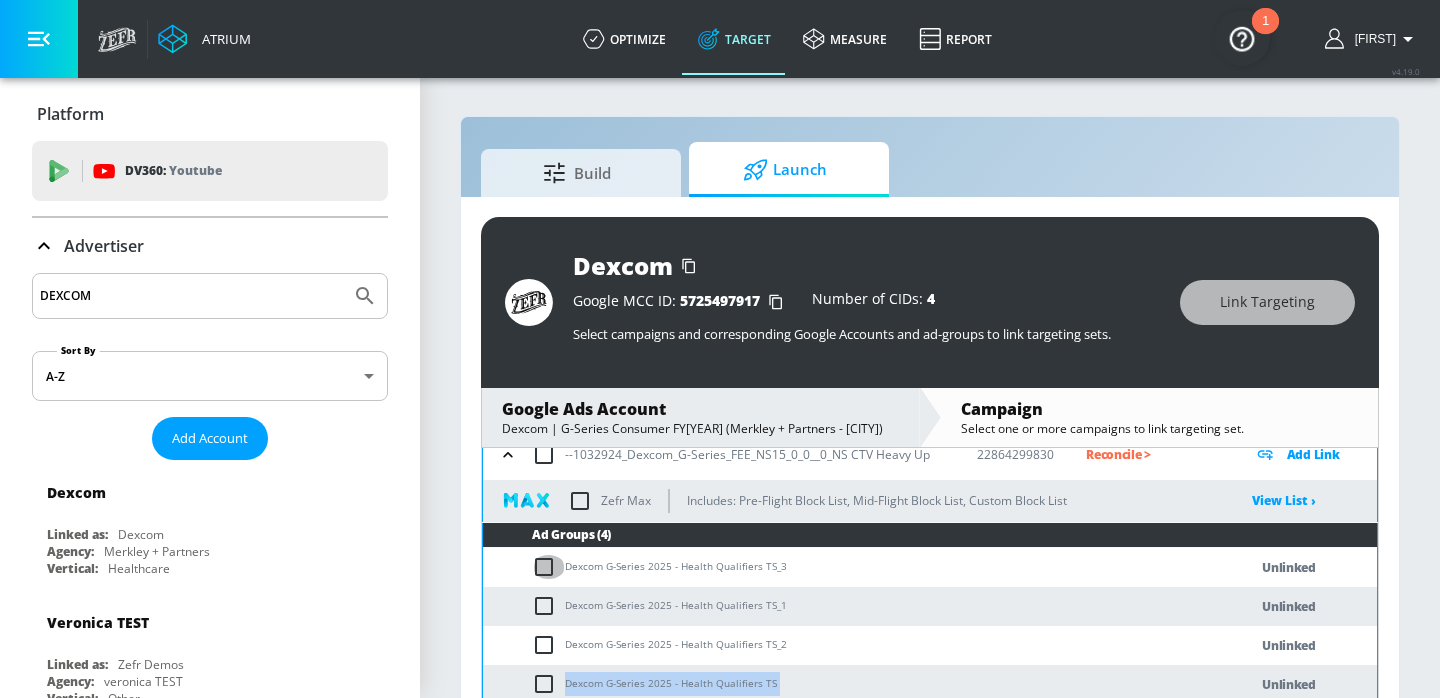 click at bounding box center [548, 567] 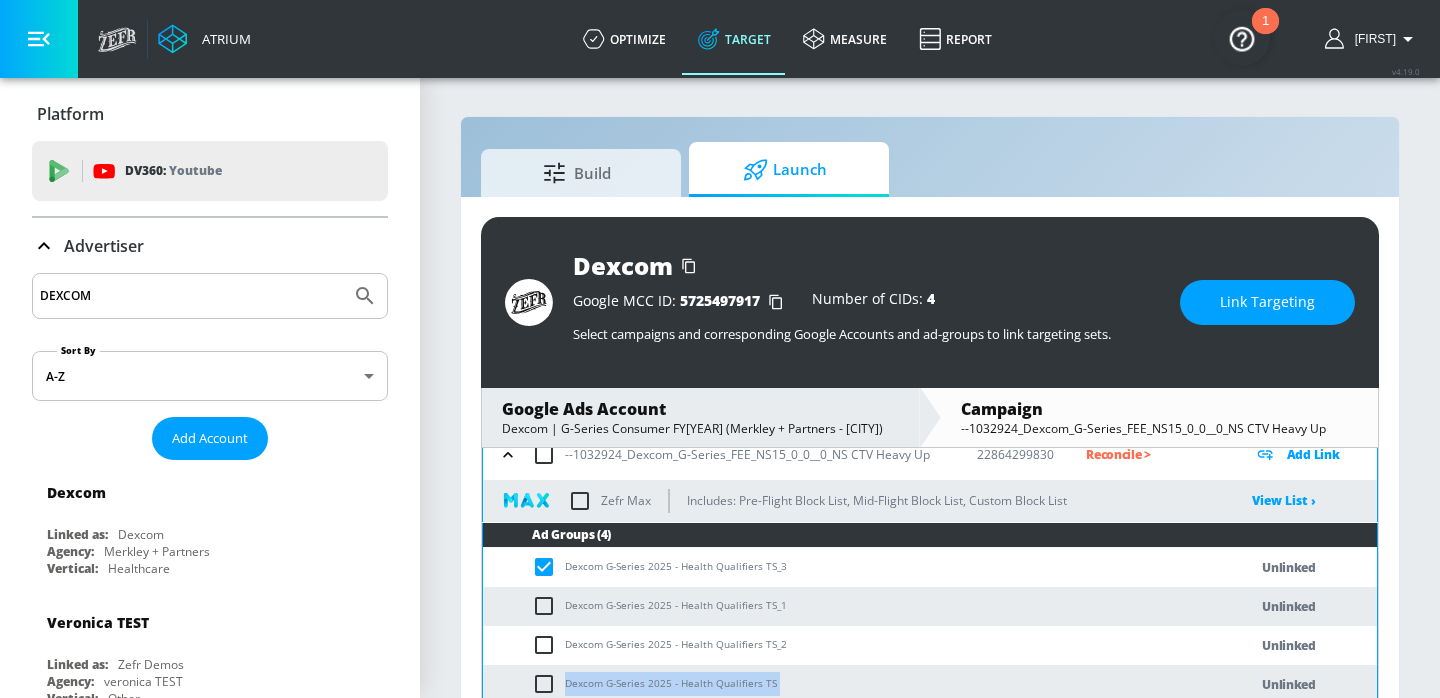 click at bounding box center [544, 455] 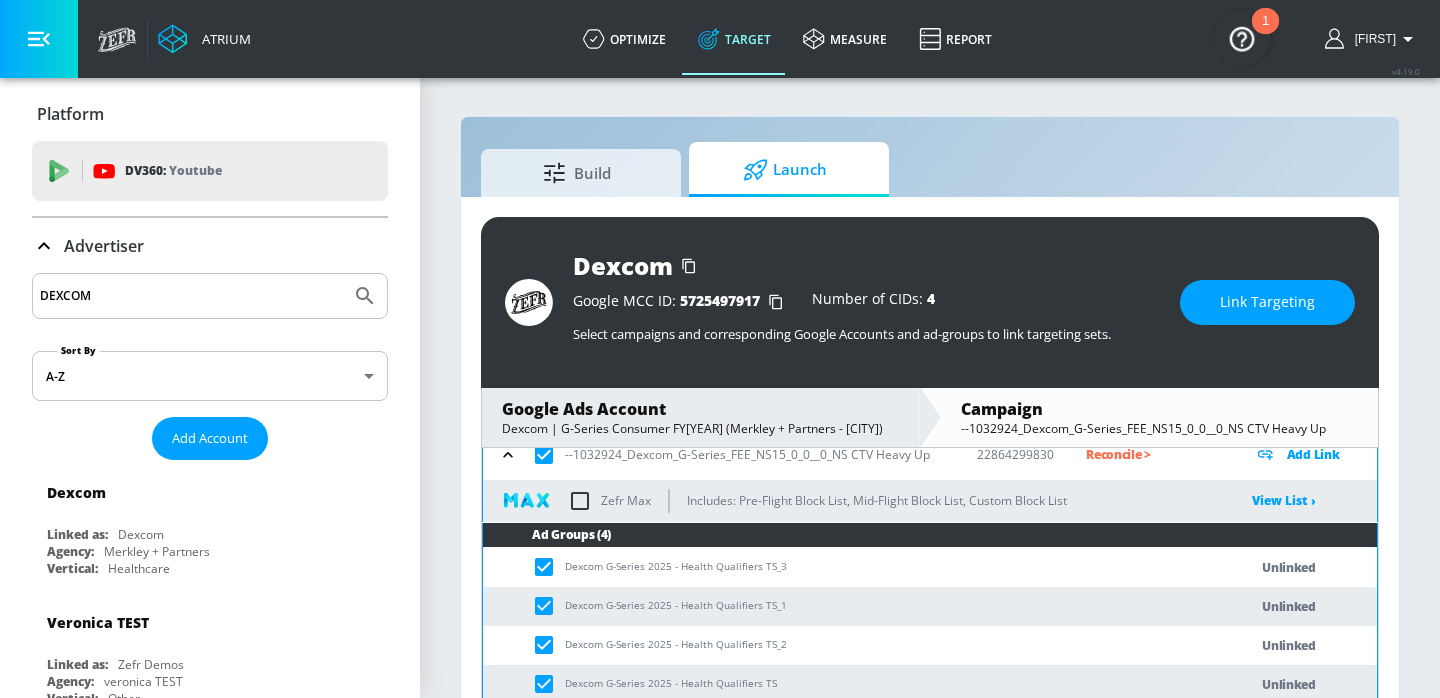 scroll, scrollTop: 13569, scrollLeft: 0, axis: vertical 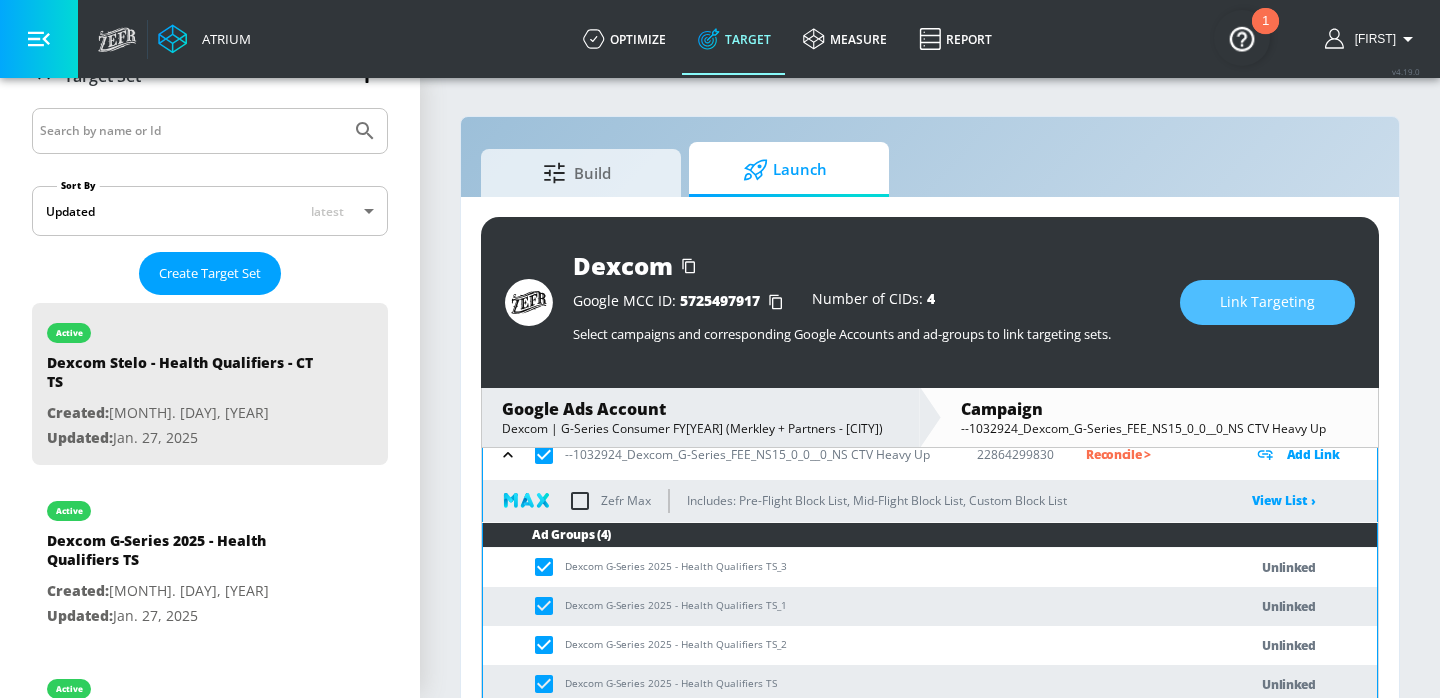 click on "Link Targeting" at bounding box center (1267, 302) 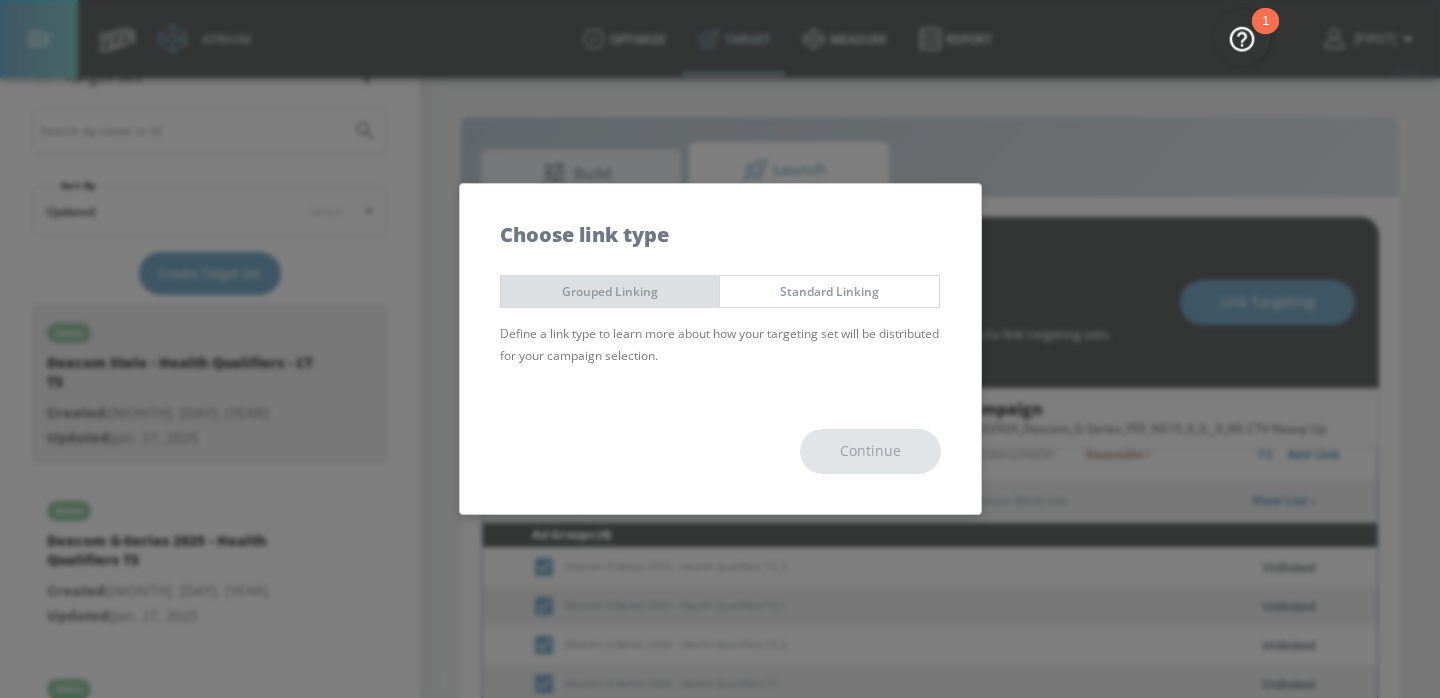 click on "Grouped Linking" at bounding box center (610, 291) 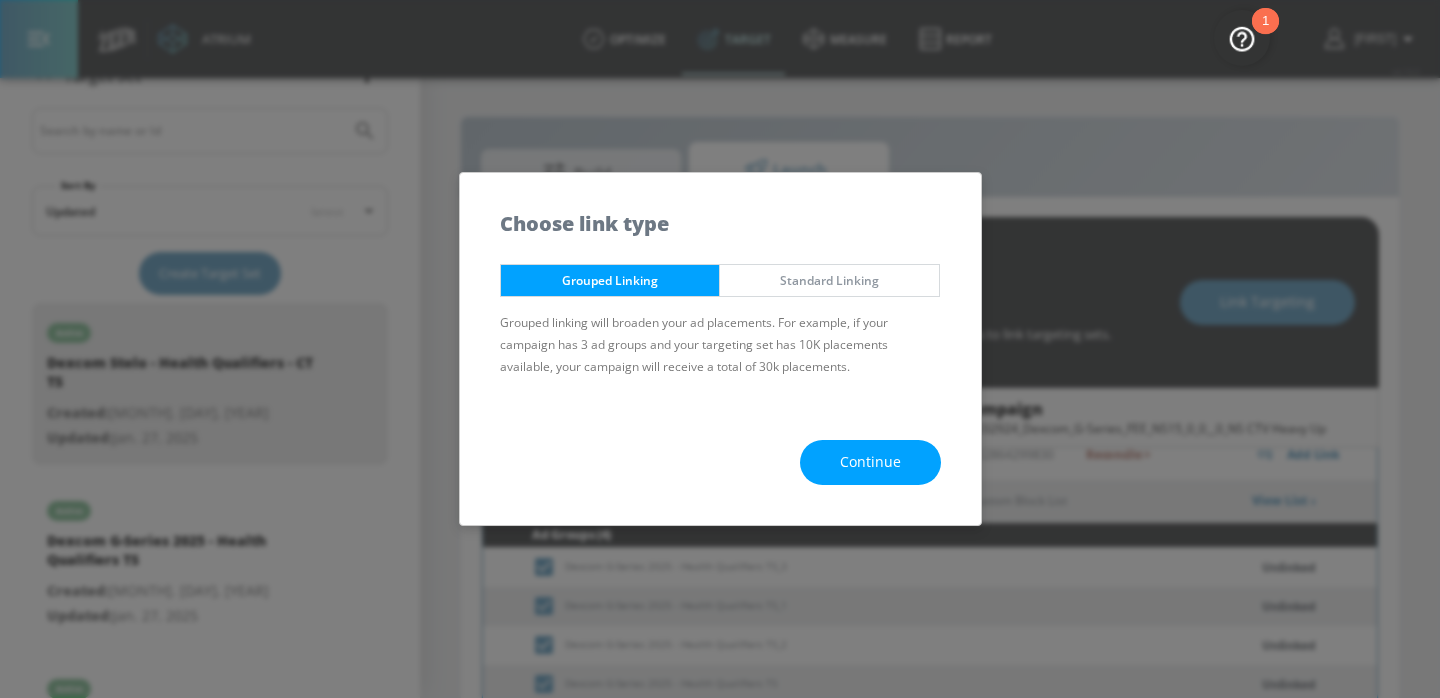 click on "Continue" at bounding box center (870, 462) 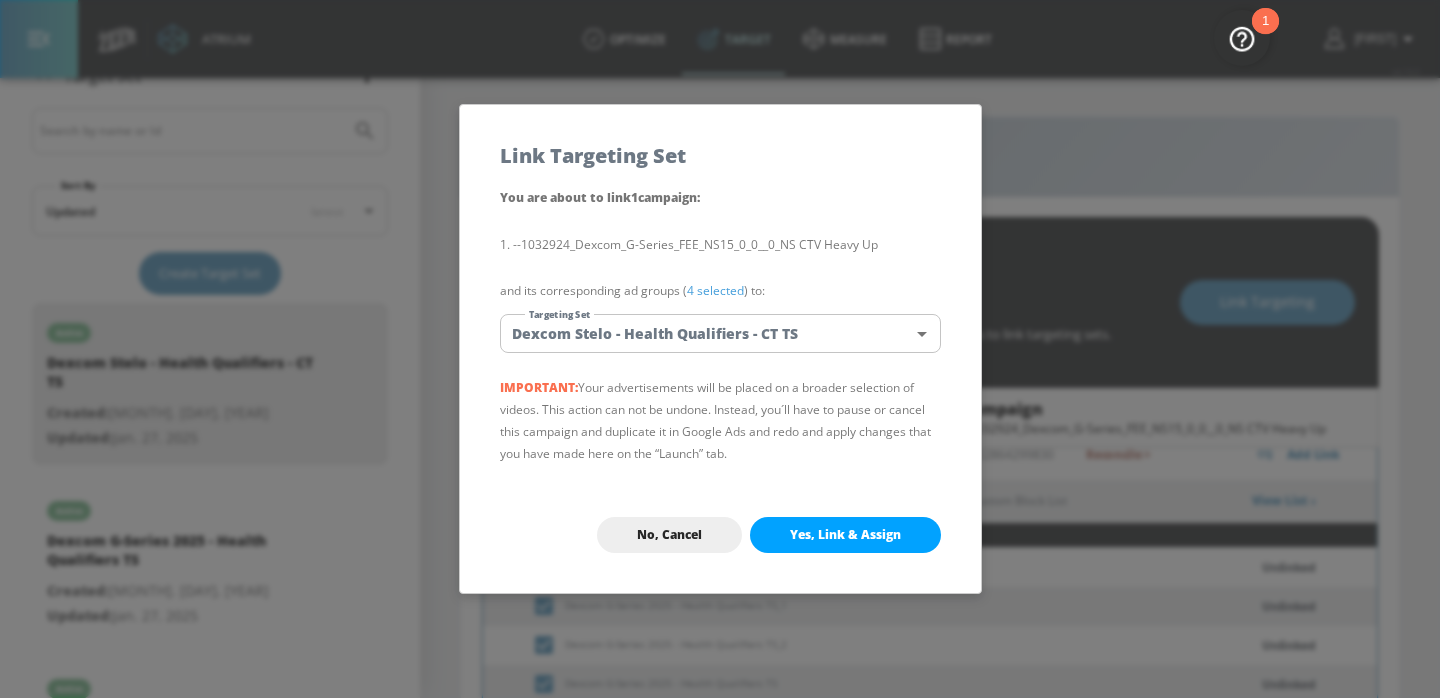 click on "Atrium optimize Target measure Report optimize Target measure Report v 4.19.0 [PERSON] Platform DV360:   Youtube DV360:   Youtube Advertiser DEXCOM Sort By A-Z asc ​ Add Account Dexcom Linked as: Dexcom Agency: Merkley + Partners  Vertical: Healthcare [PERSON] TEST Linked as: Zefr Demos Agency: [PERSON] TEST Vertical: Other [PERSON] Test Account 1 Linked as: Zefr Demos Agency: Zefr Vertical: Other [PERSON] C Test Account Linked as: Zefr Demos Agency: Sterling Cooper Vertical: CPG (Consumer Packaged Goods) [PERSON] test Linked as: Zefr Demos Agency: [PERSON] test Vertical: Healthcare [PERSON] Test Linked as: Zefr Demos Agency: [PERSON] Test Vertical: Music [PERSON] Test Linked as: Zefr Demos Agency: [PERSON] Test Vertical: CPG (Consumer Packaged Goods) Test Linked as: Zefr Demos Agency: Test Vertical: Travel [PERSON] Test Account Linked as: Zefr Demos Agency: #1 Media Agency in World Vertical: Retail [PERSON] TEST YTL USR Q|A Linked as: QA YTL Test Brand Agency: QA Vertical: Healthcare [PERSON] Test Account Linked as: Agency:" at bounding box center (720, 363) 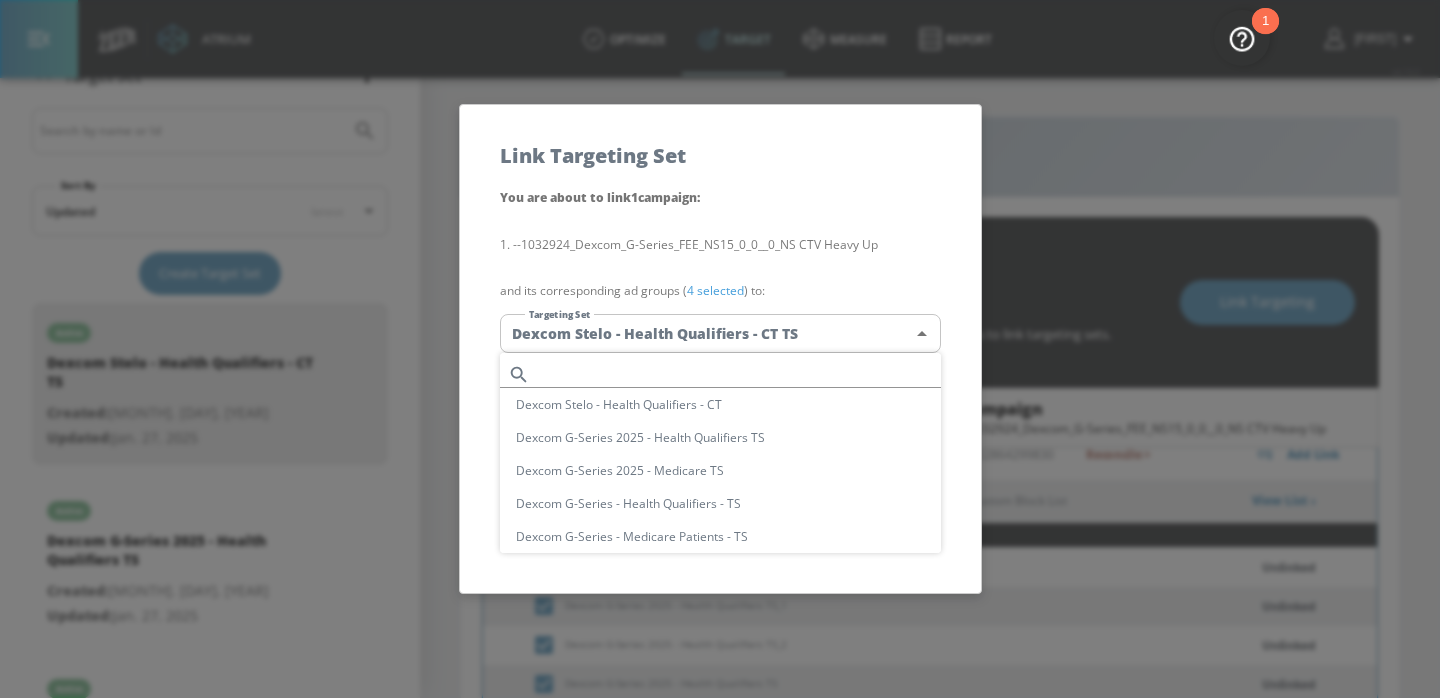scroll, scrollTop: 173, scrollLeft: 0, axis: vertical 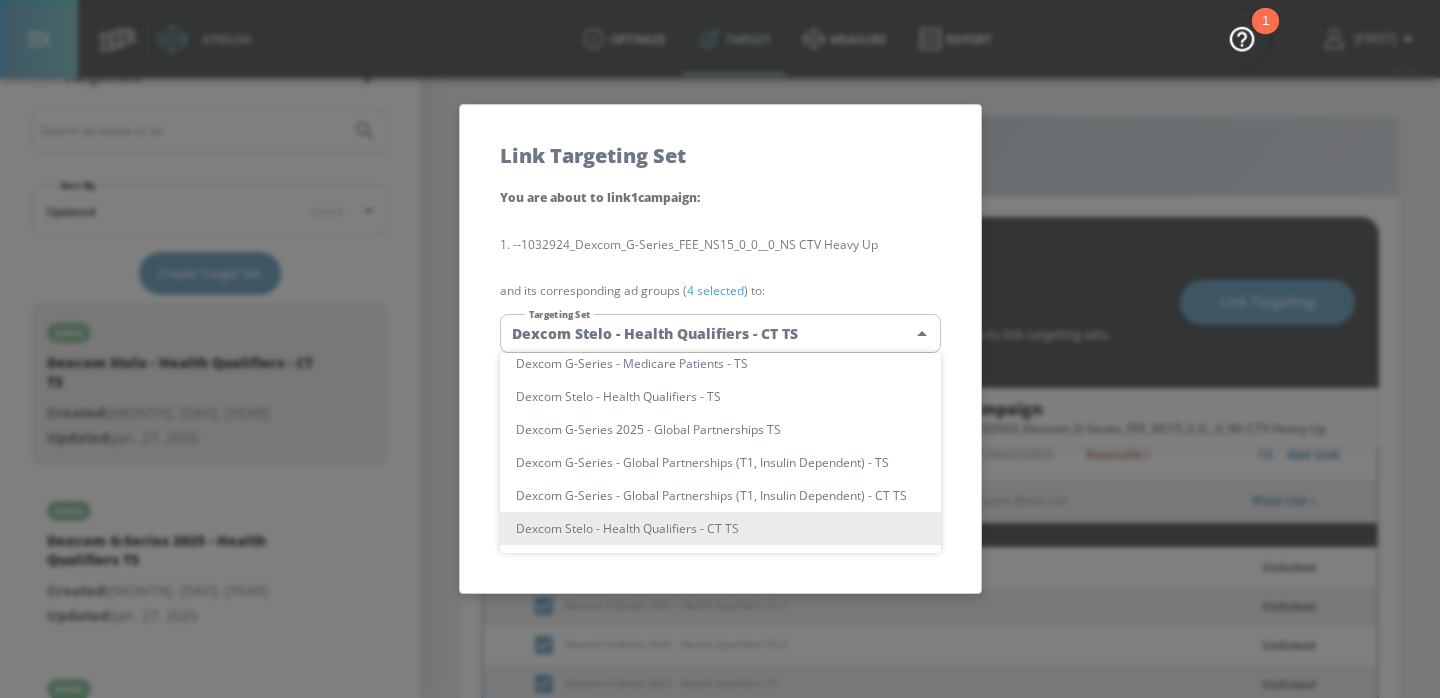 type 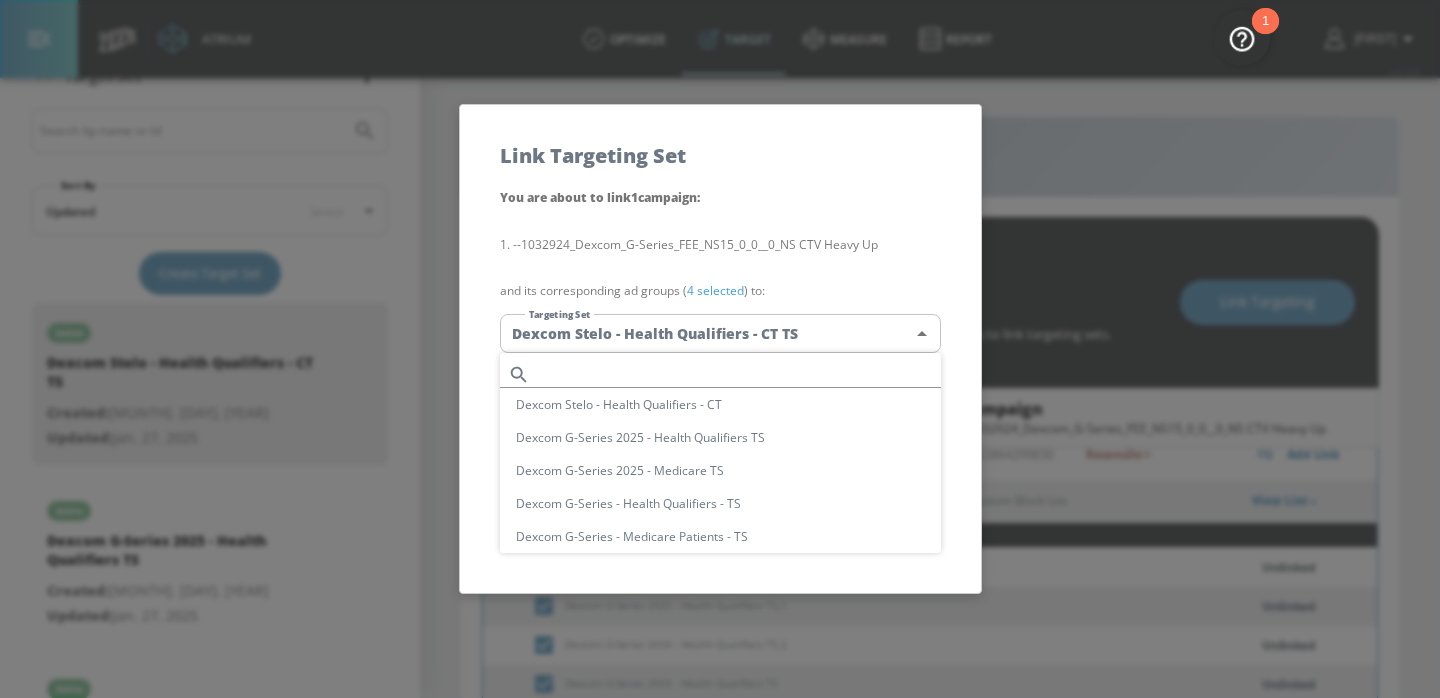 click on "Dexcom G-Series 2025 - Health Qualifiers TS" at bounding box center [720, 437] 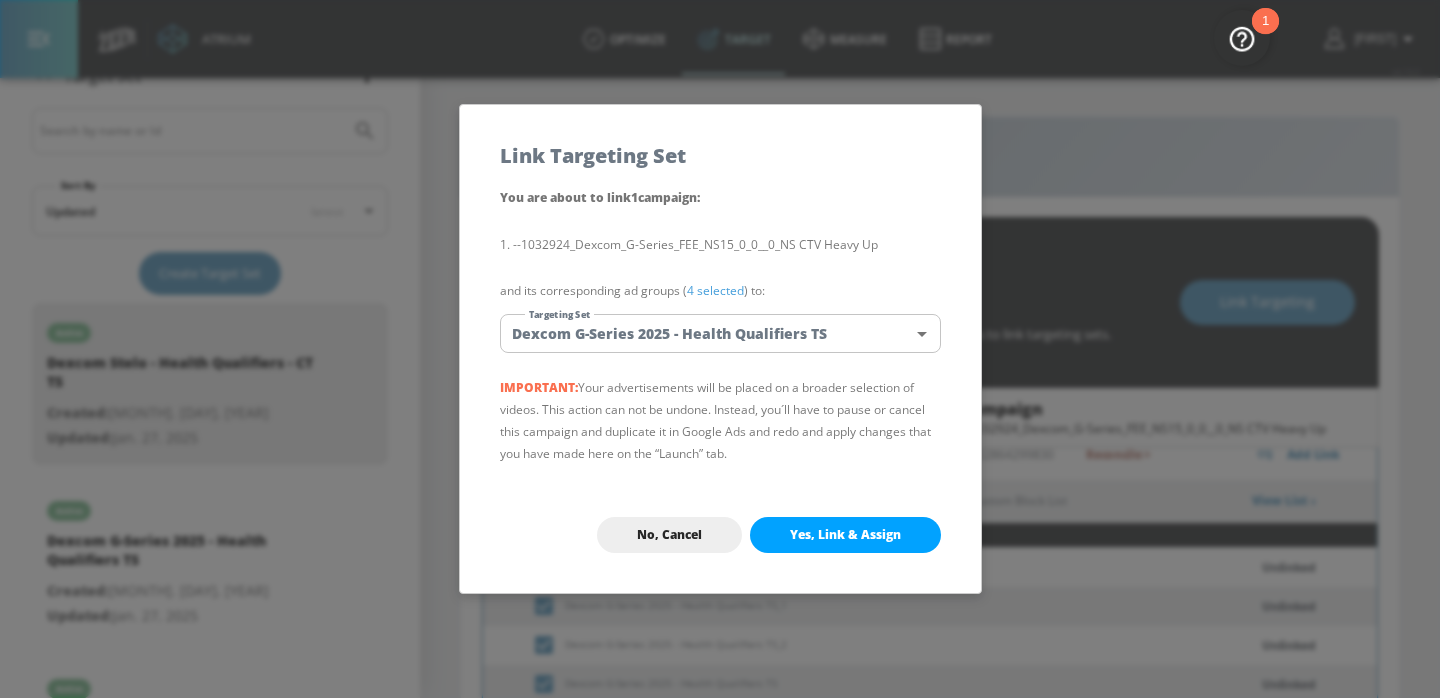 click on "Yes, Link & Assign" at bounding box center (845, 535) 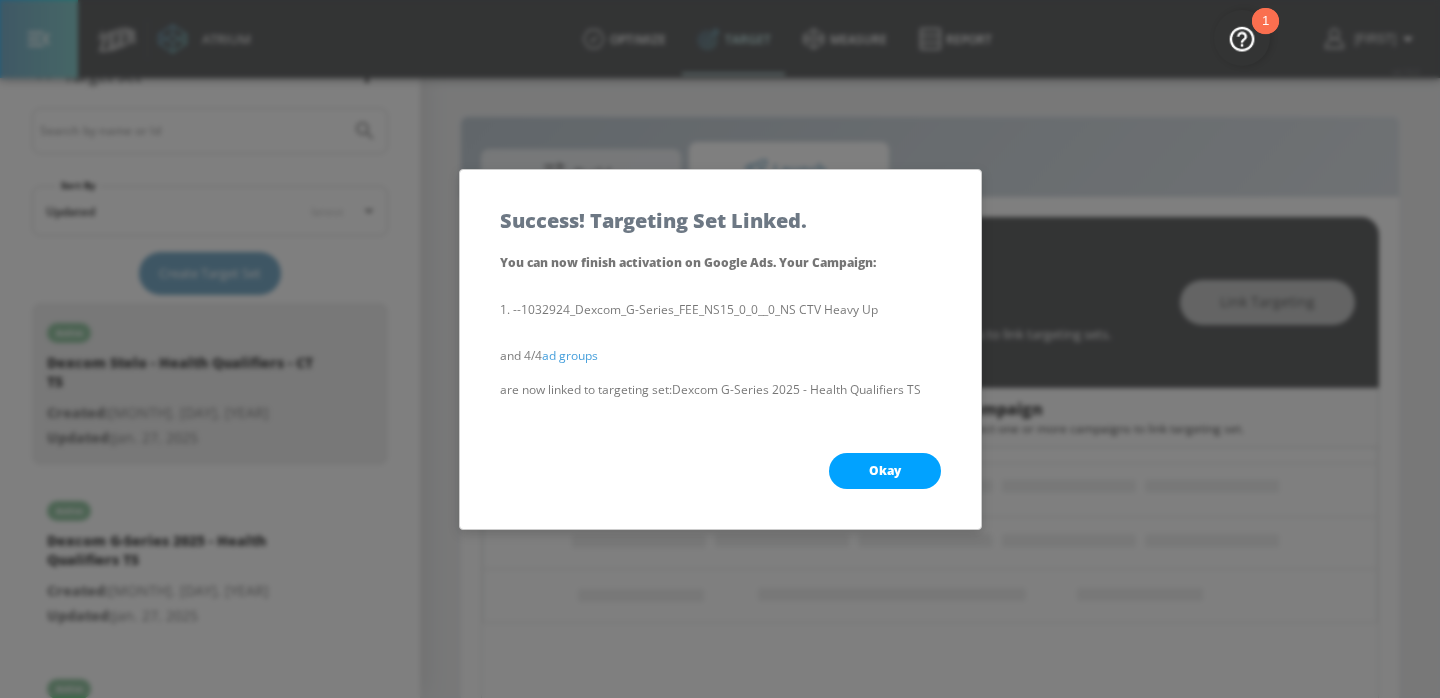 scroll, scrollTop: 240, scrollLeft: 0, axis: vertical 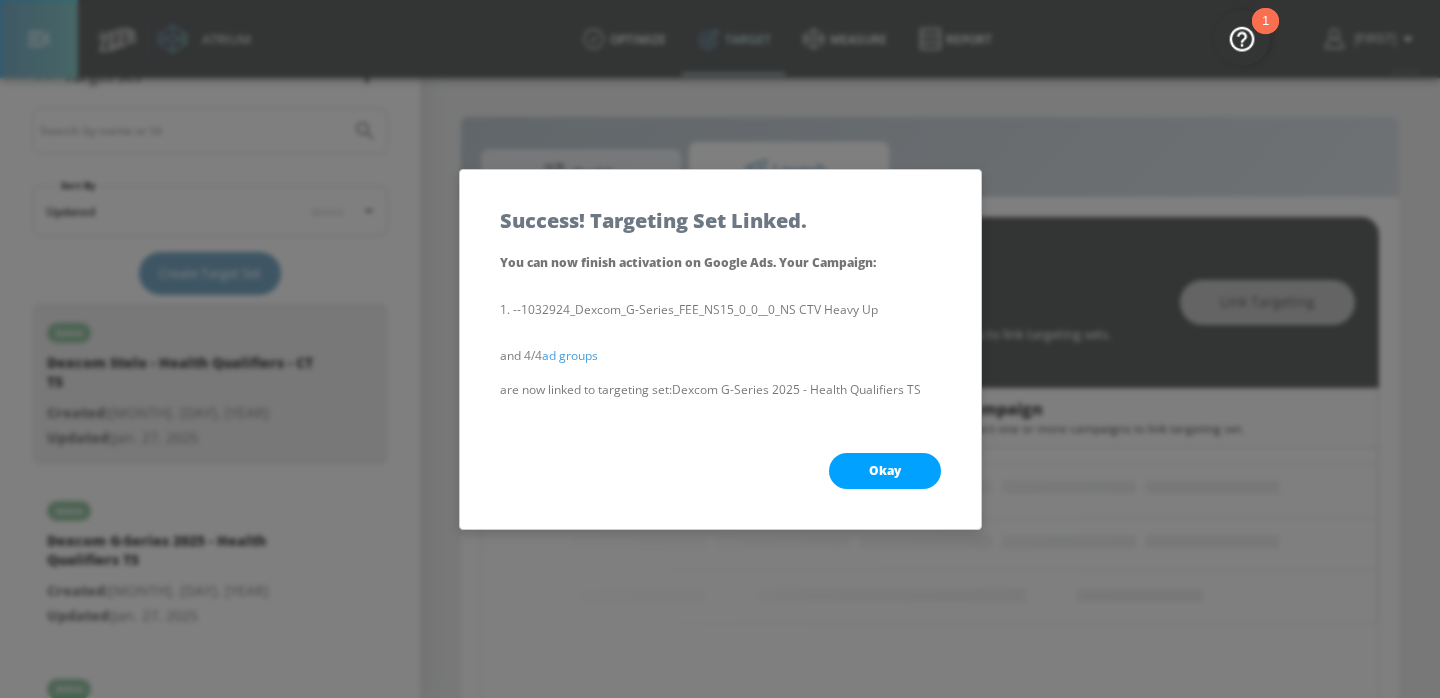click on "Okay" at bounding box center [885, 471] 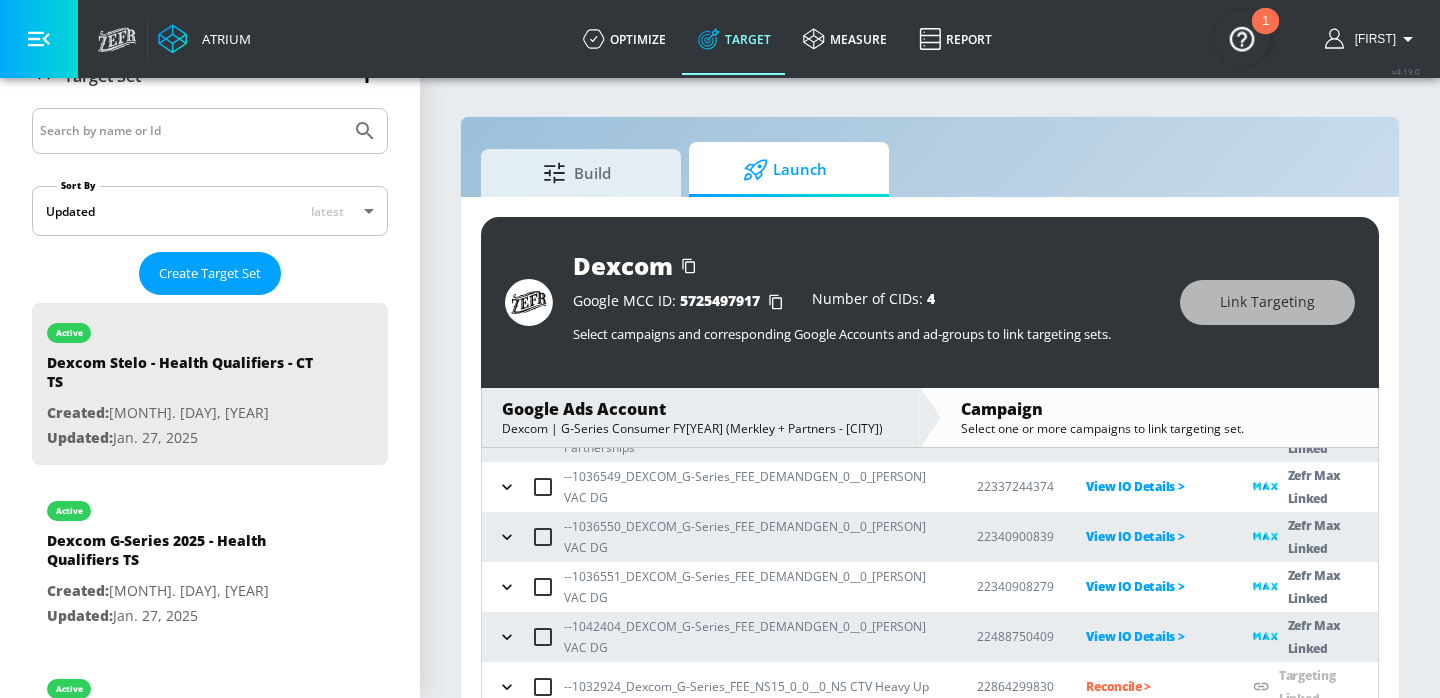 scroll, scrollTop: 246, scrollLeft: 0, axis: vertical 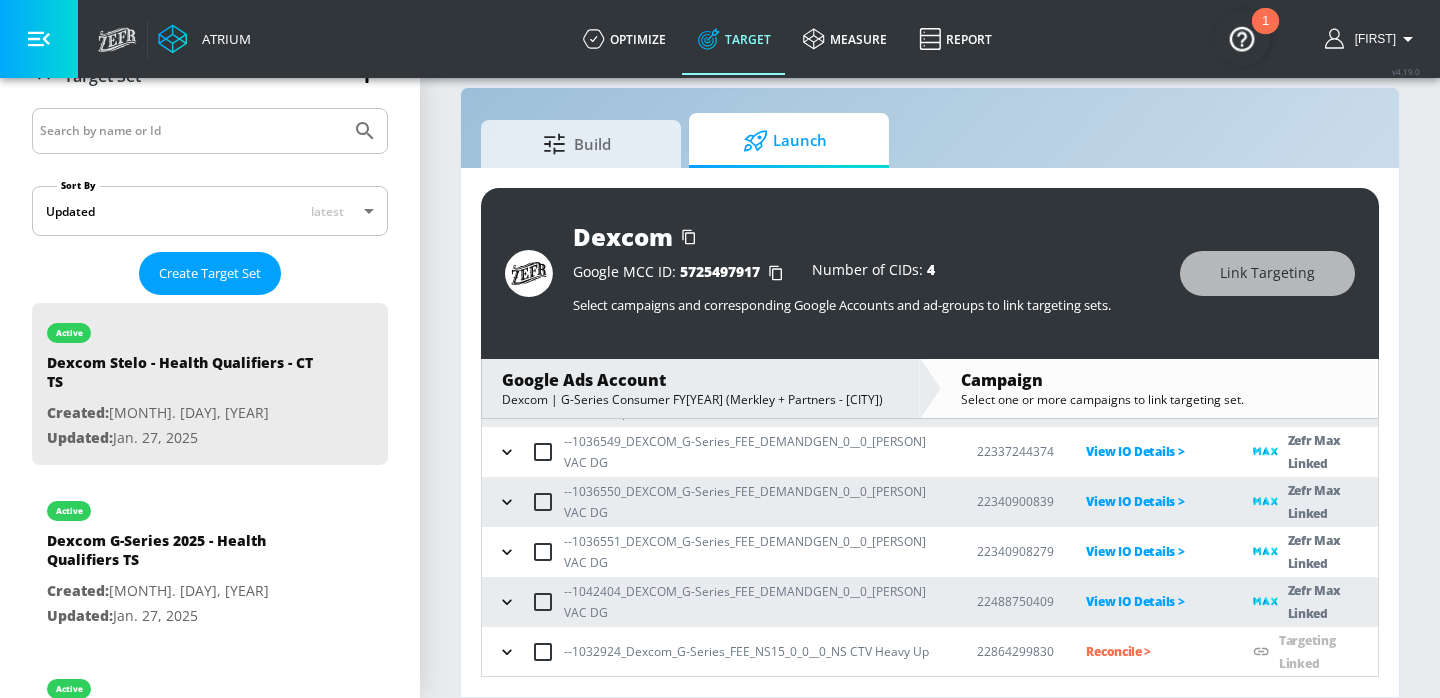 click 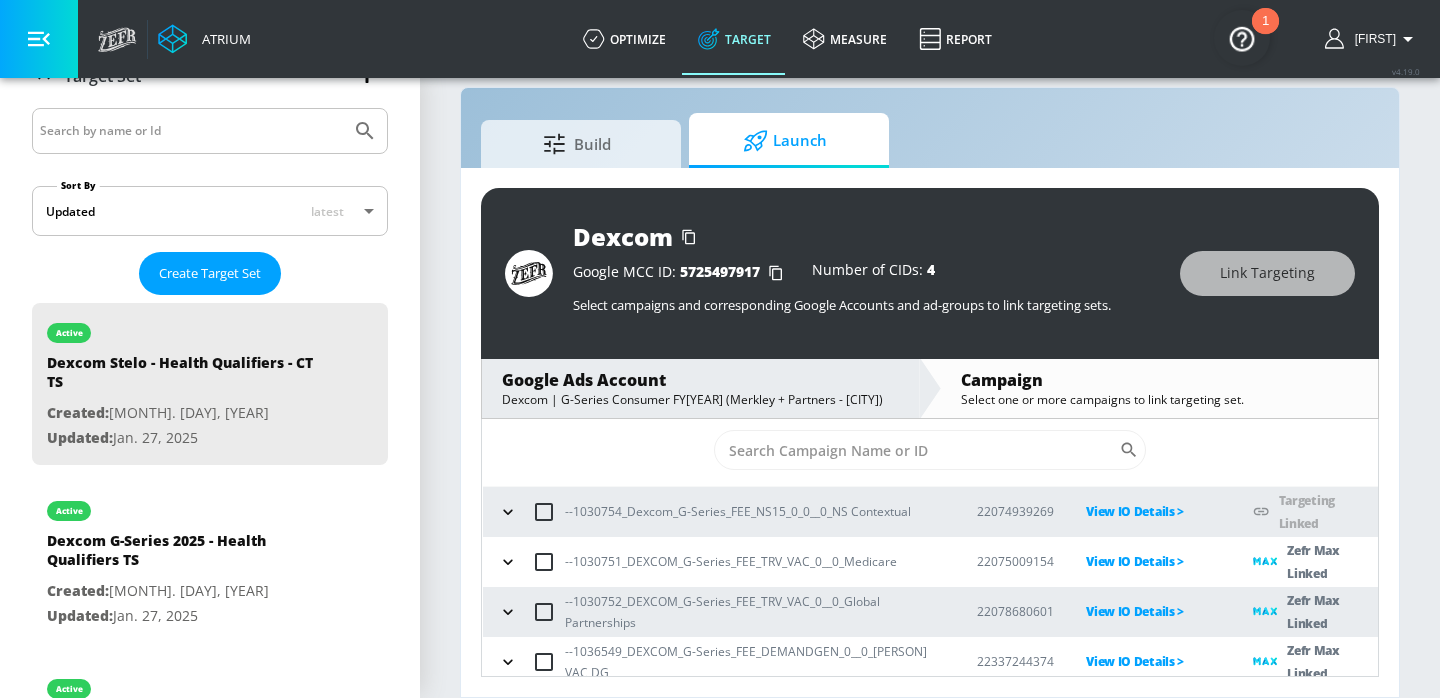 scroll, scrollTop: 30, scrollLeft: 0, axis: vertical 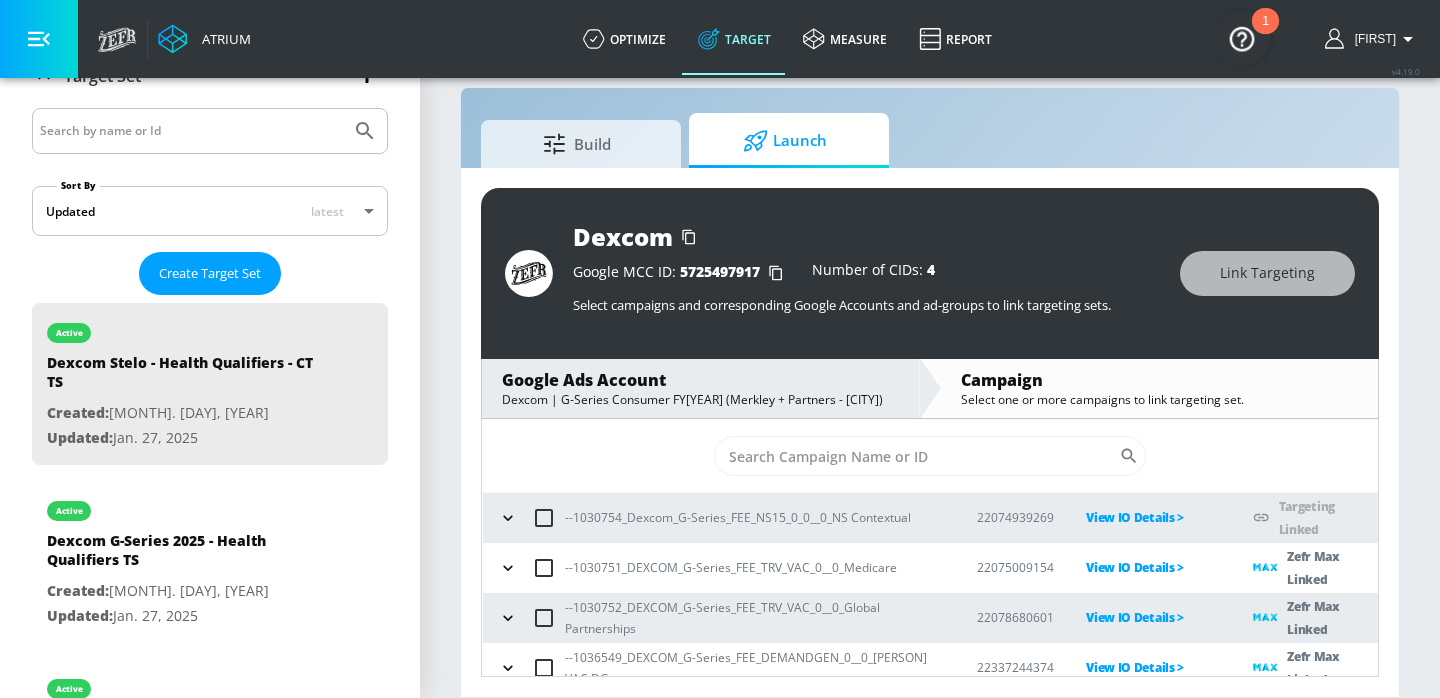 click 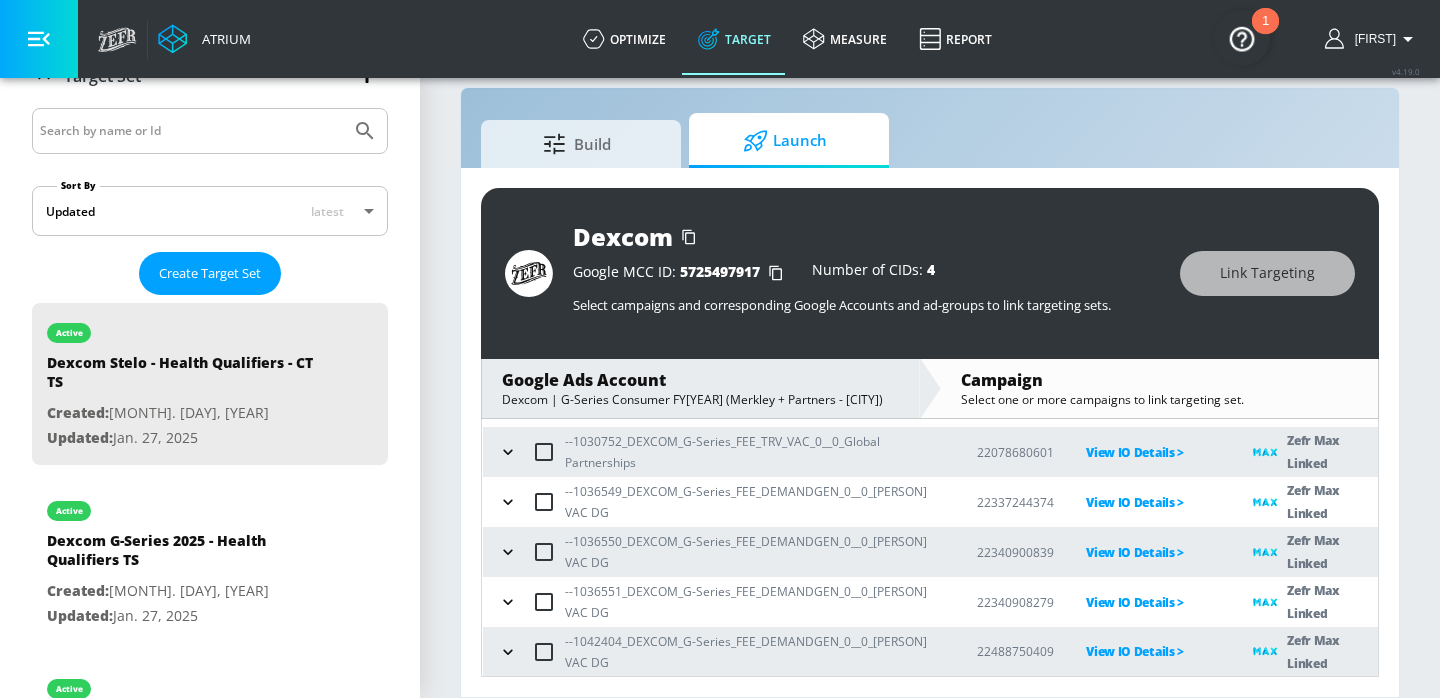 scroll, scrollTop: 84, scrollLeft: 0, axis: vertical 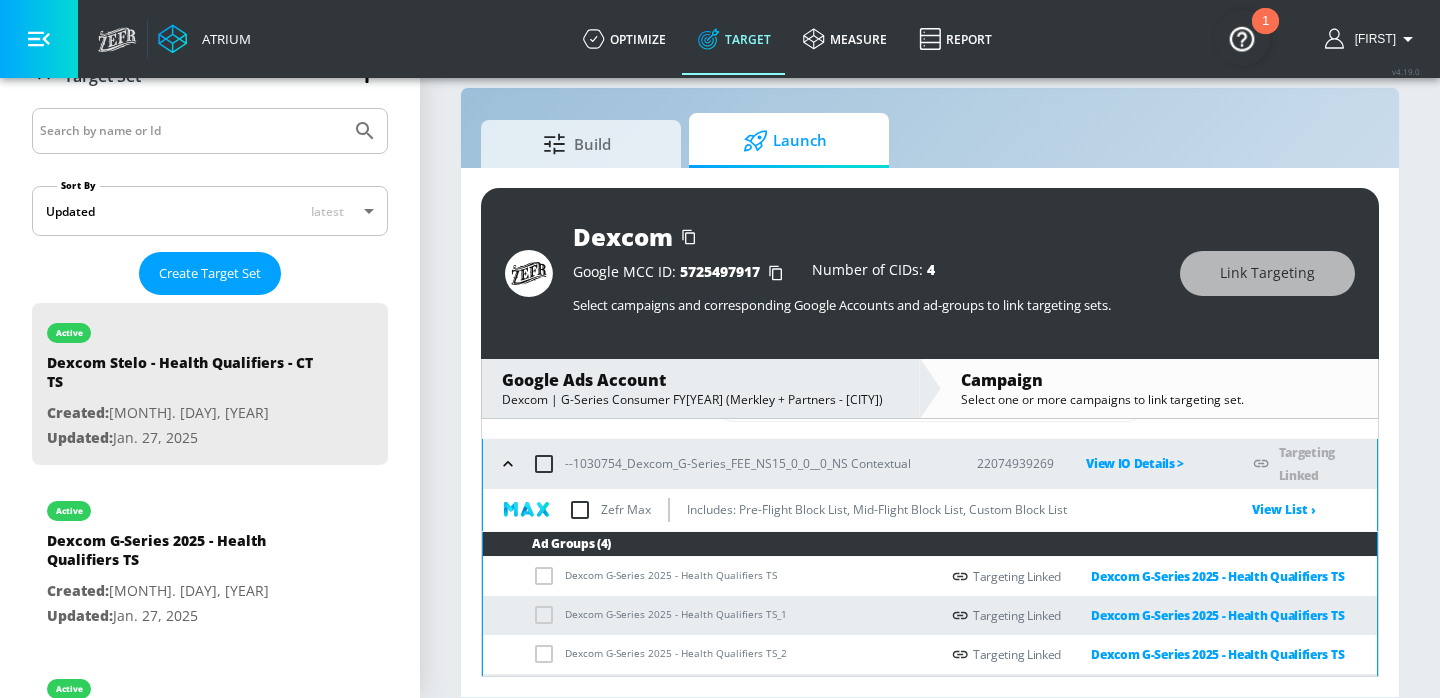 type 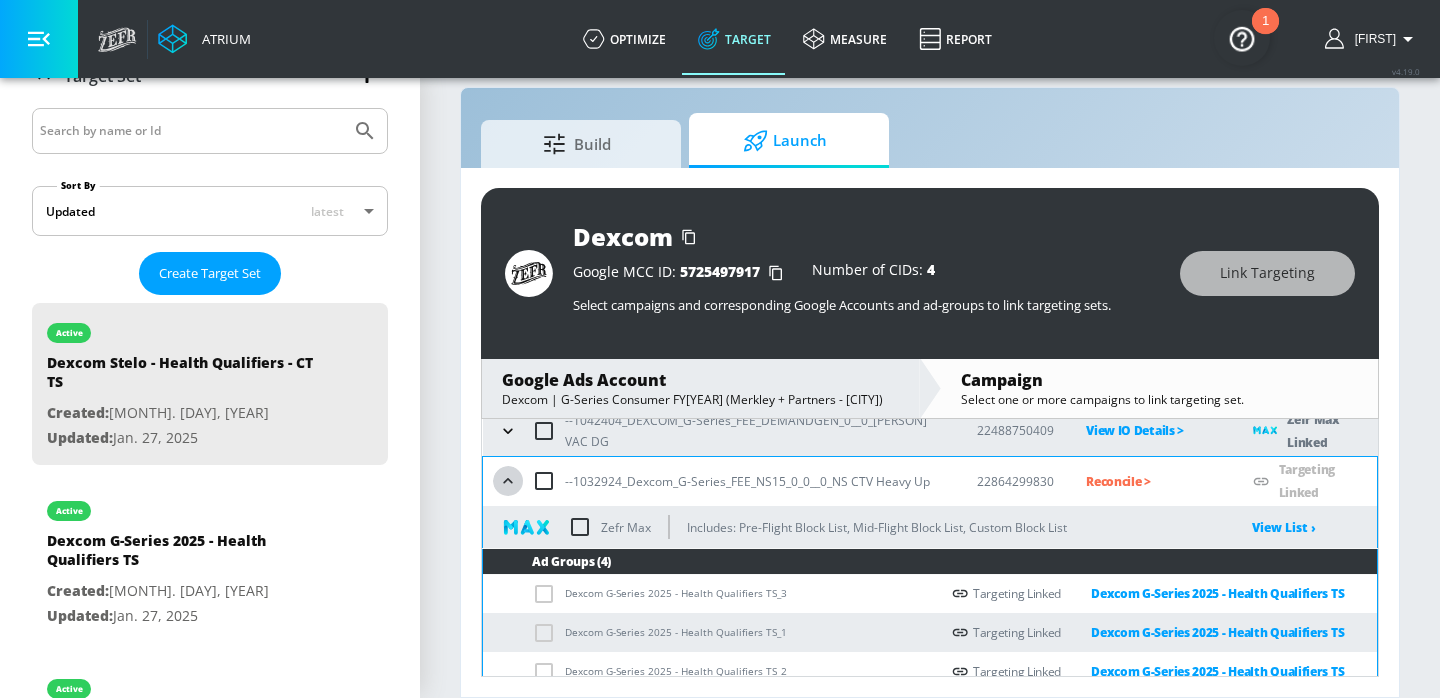 click 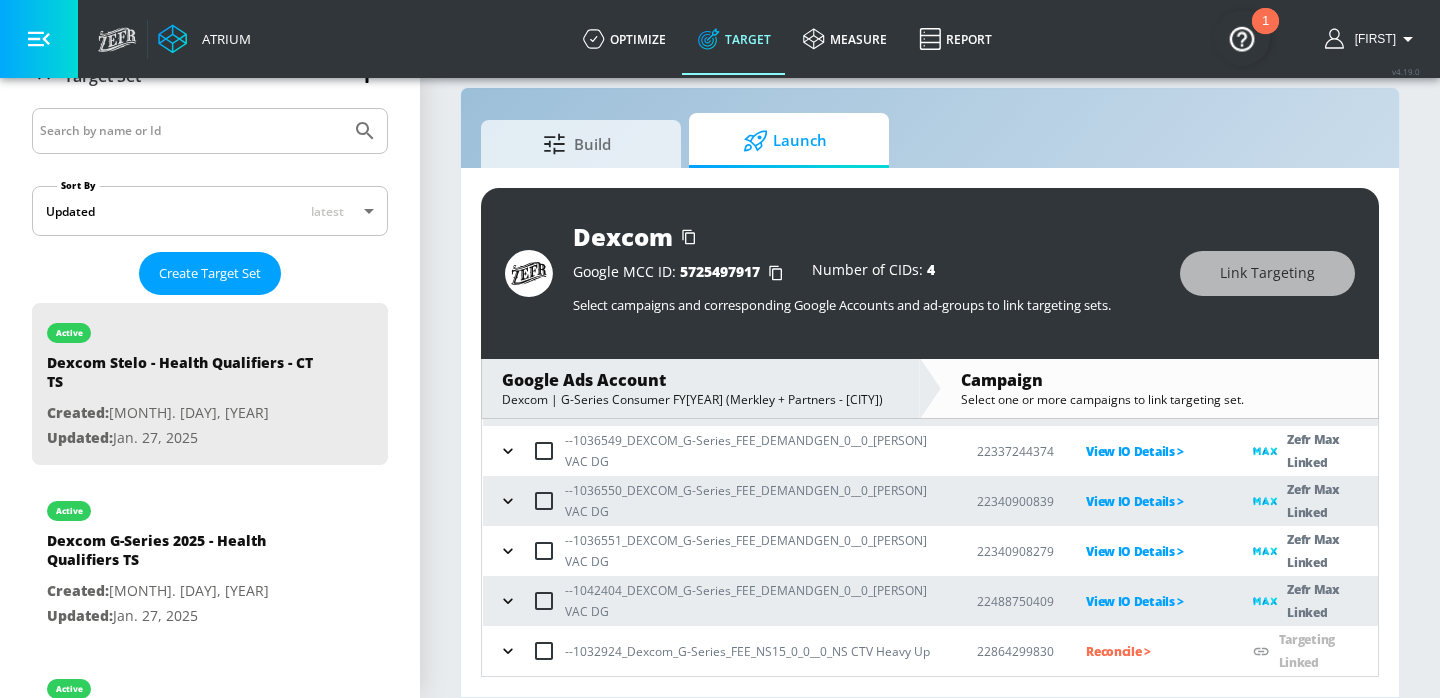 click on "Reconcile >" at bounding box center [1153, 651] 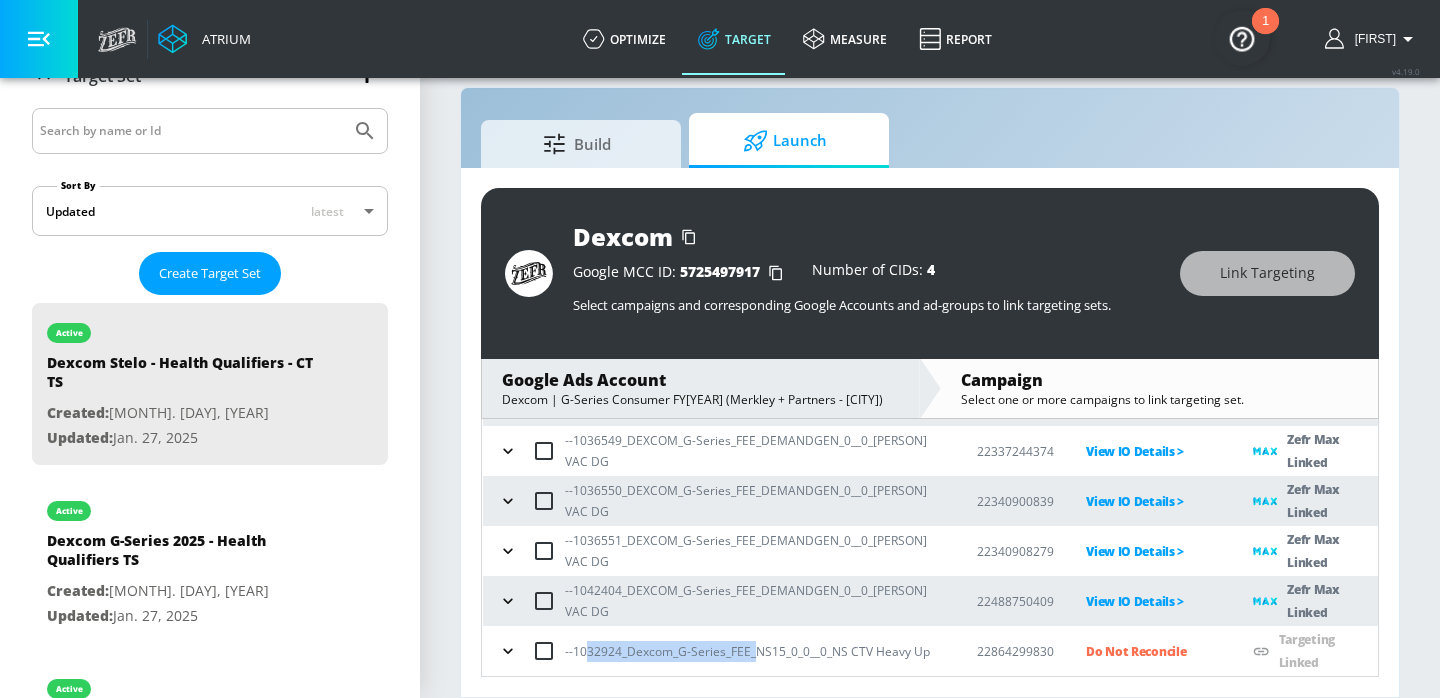 drag, startPoint x: 757, startPoint y: 649, endPoint x: 575, endPoint y: 646, distance: 182.02472 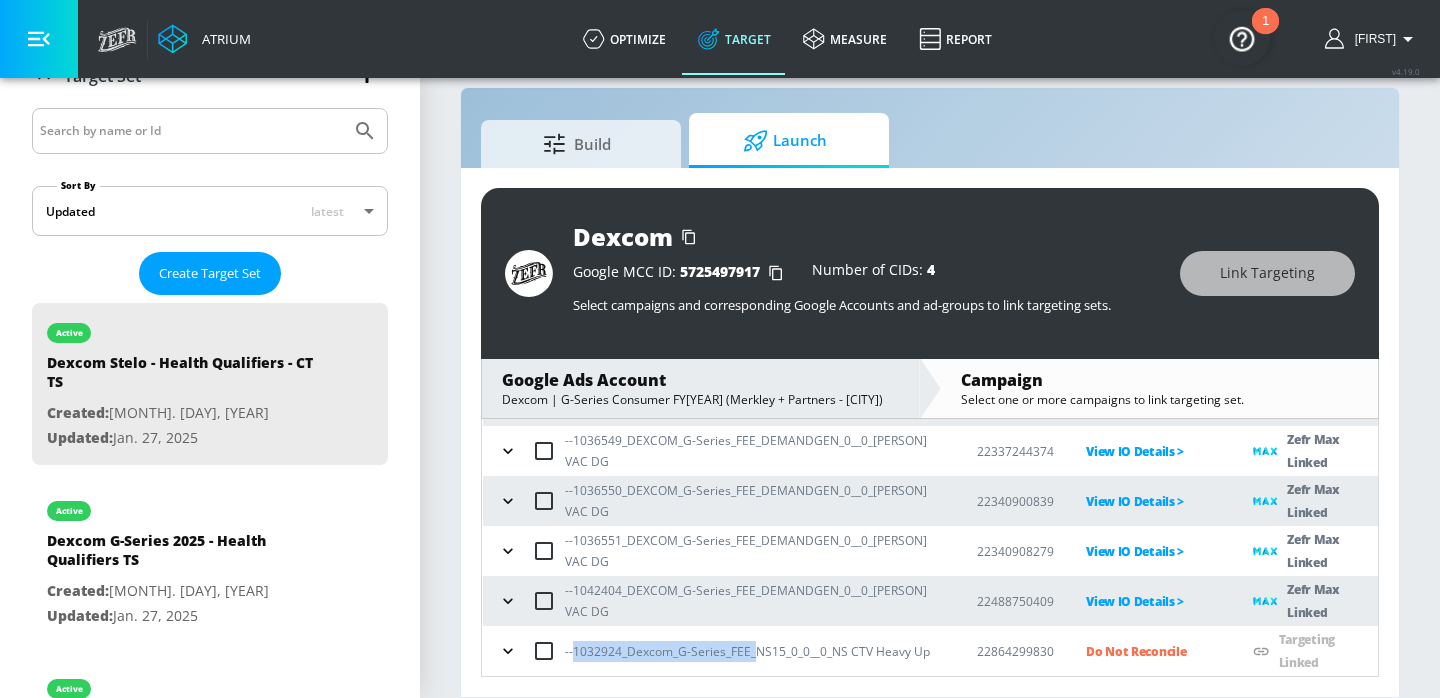 copy on "1032924_Dexcom_G-Series_FEE_" 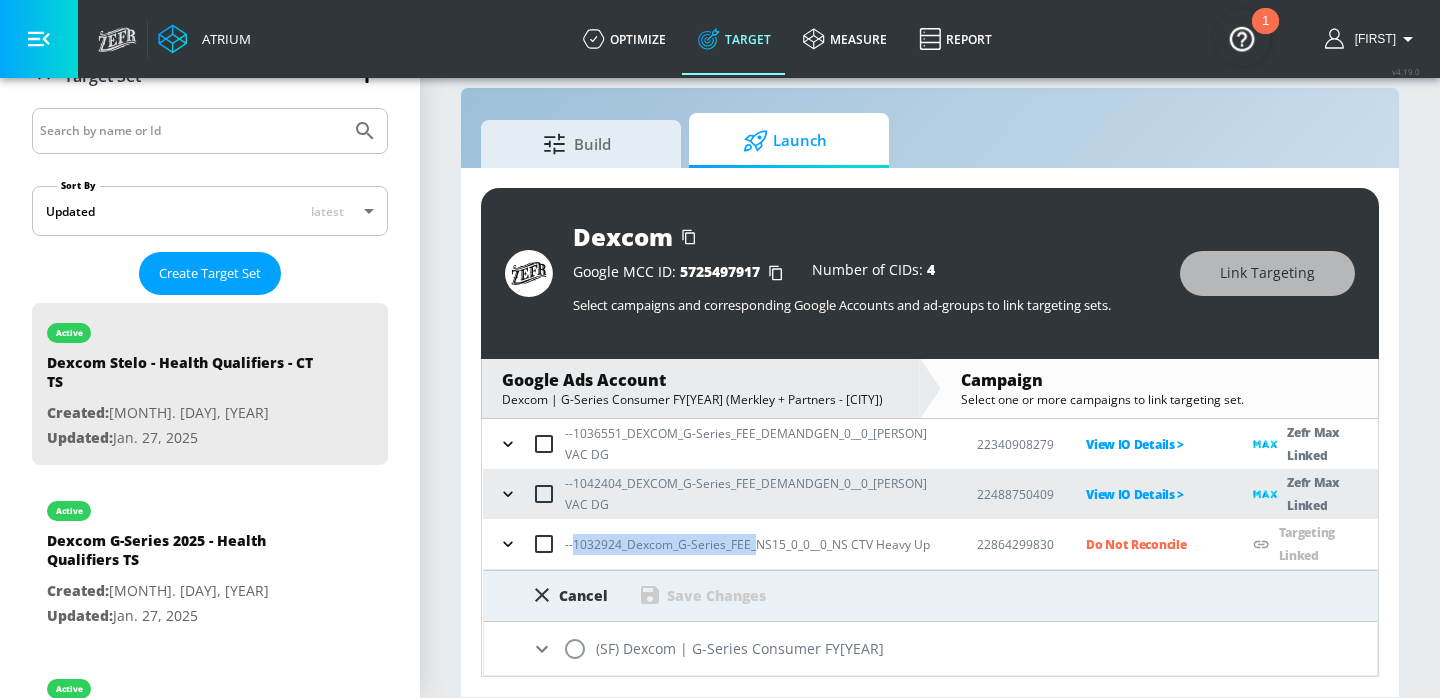 click at bounding box center [575, 649] 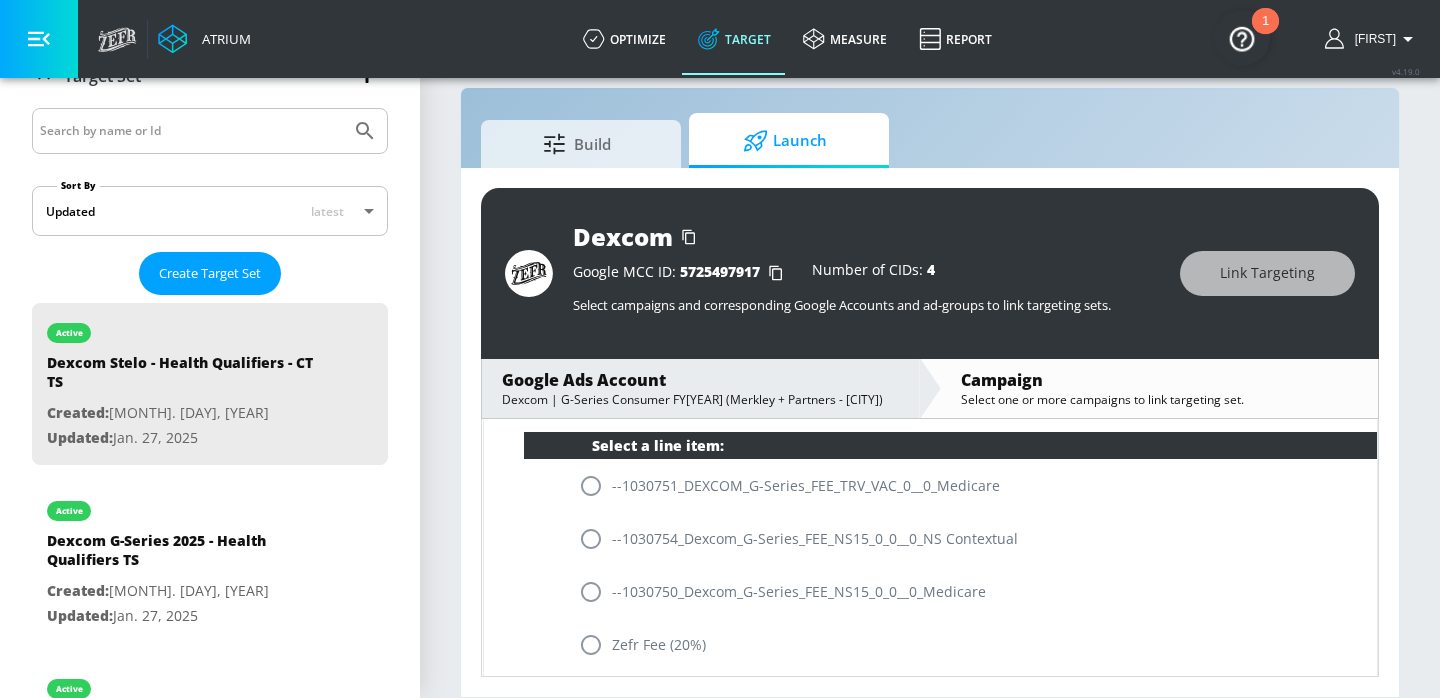 scroll, scrollTop: 1078, scrollLeft: 0, axis: vertical 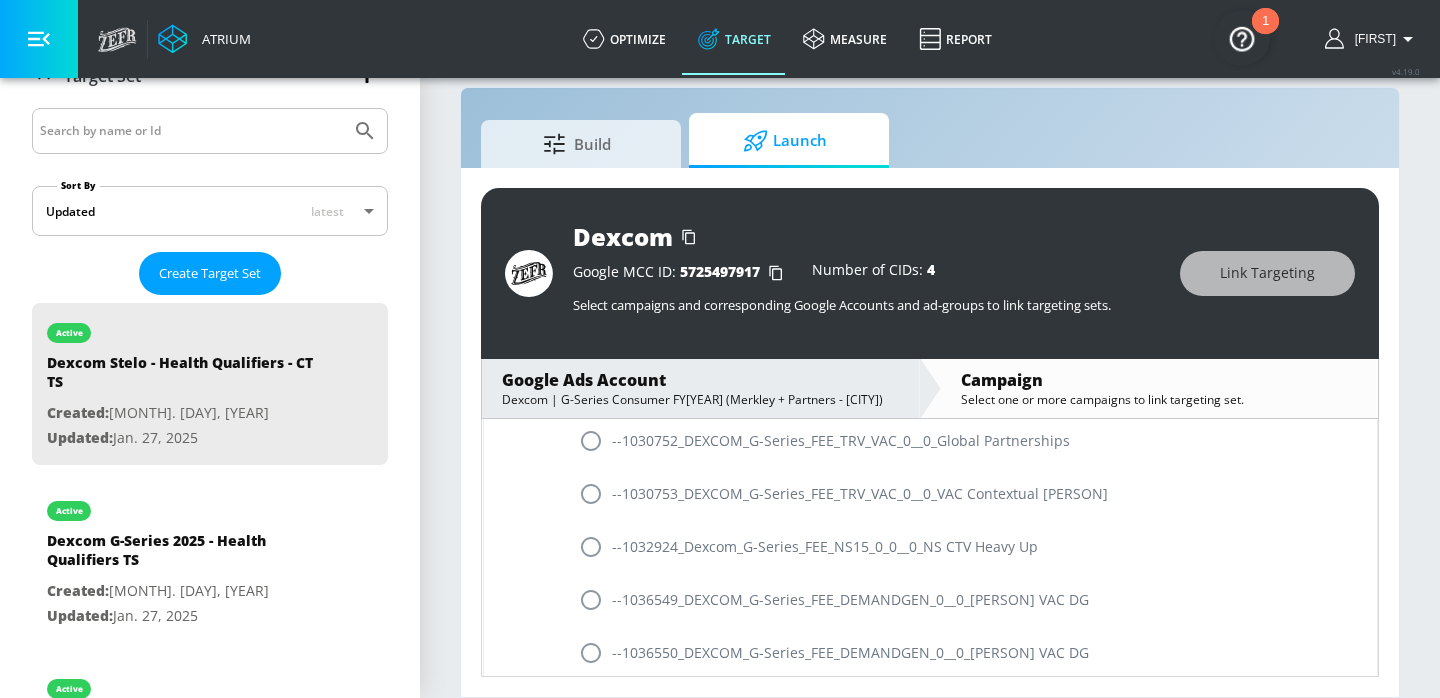 click at bounding box center [591, 547] 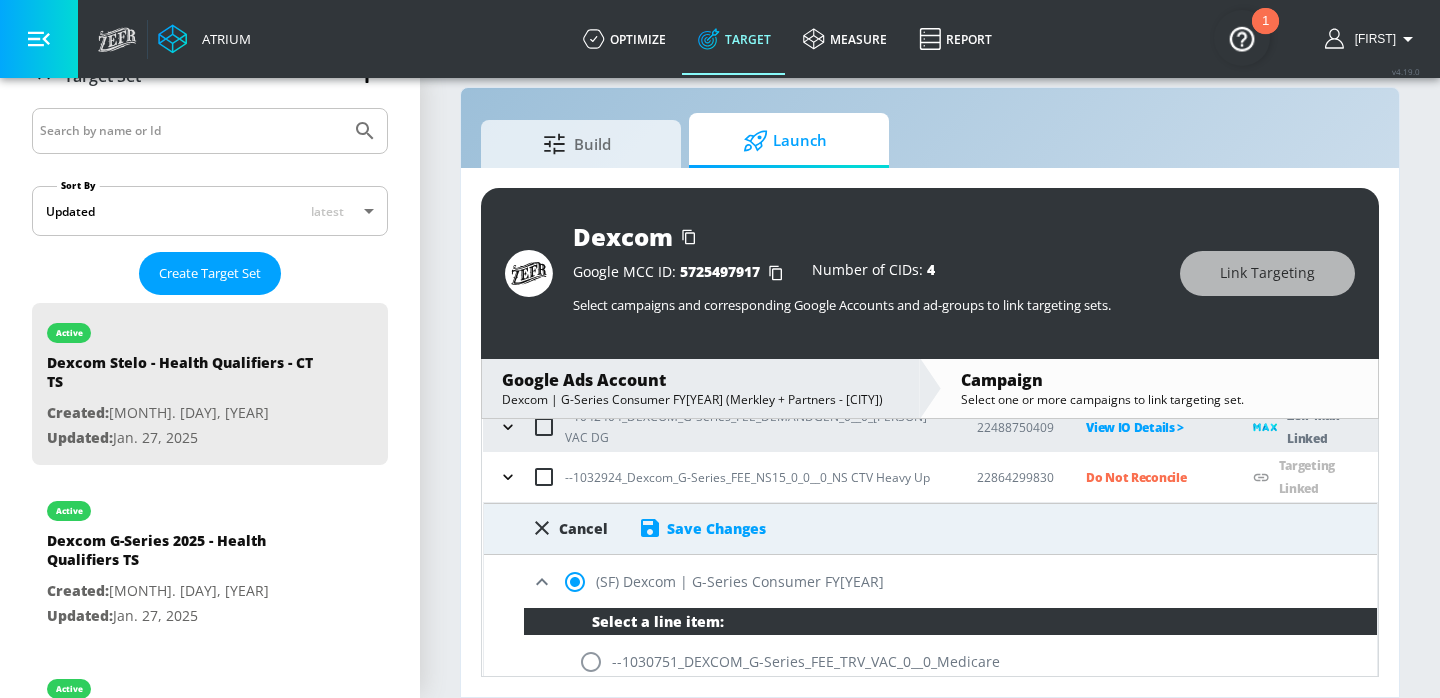 scroll, scrollTop: 646, scrollLeft: 0, axis: vertical 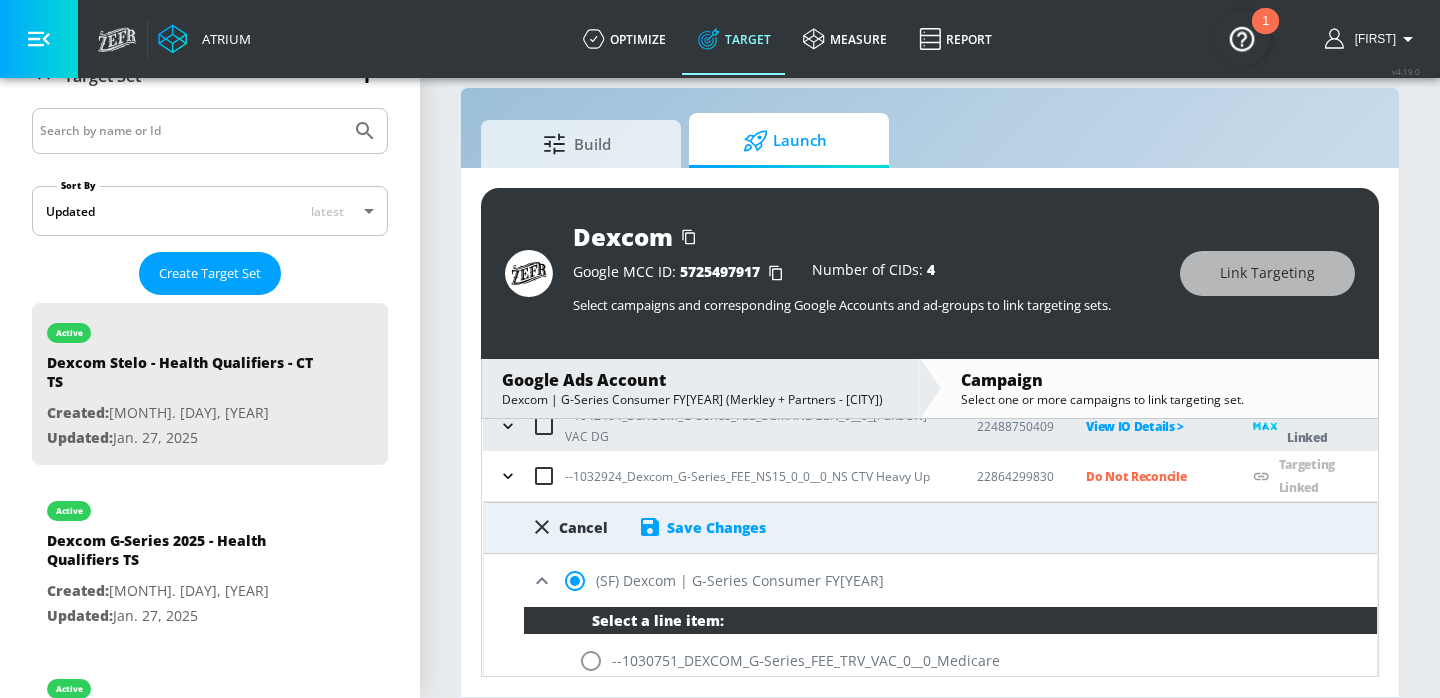 click on "Save Changes" at bounding box center [716, 527] 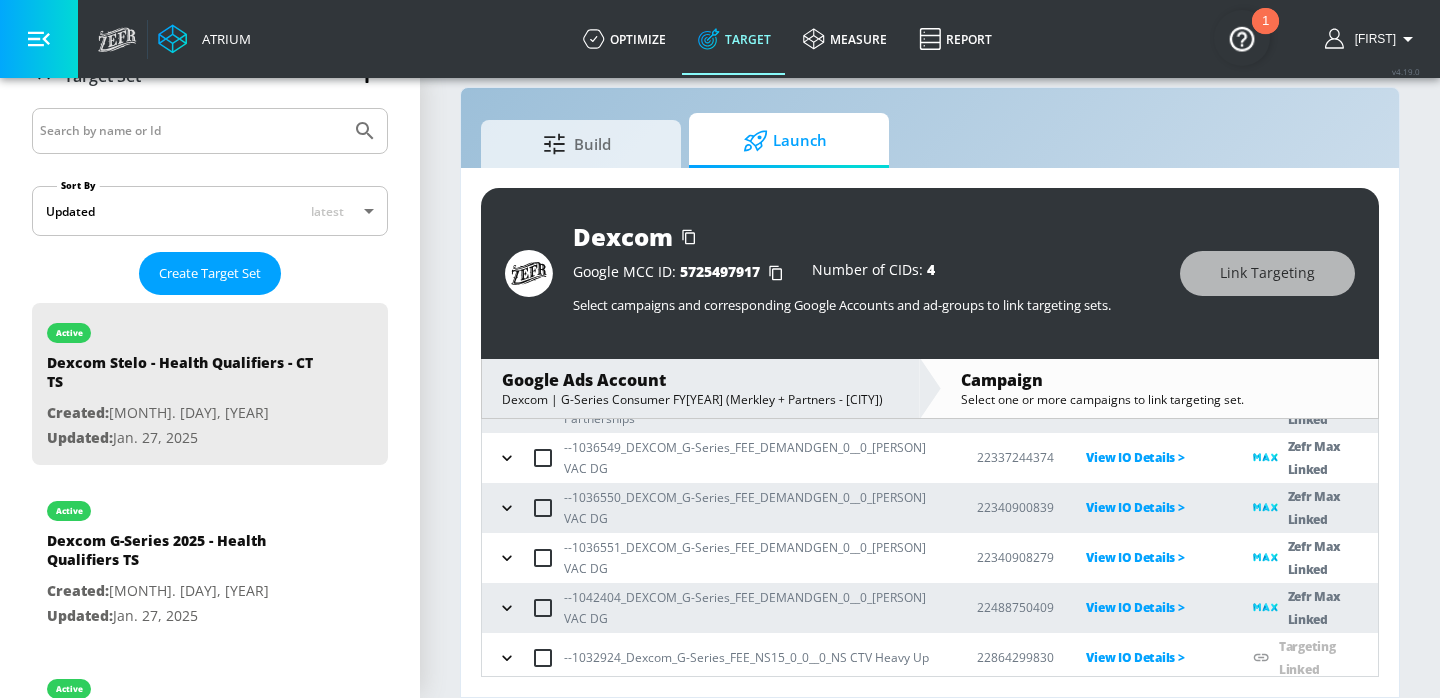 scroll, scrollTop: 246, scrollLeft: 0, axis: vertical 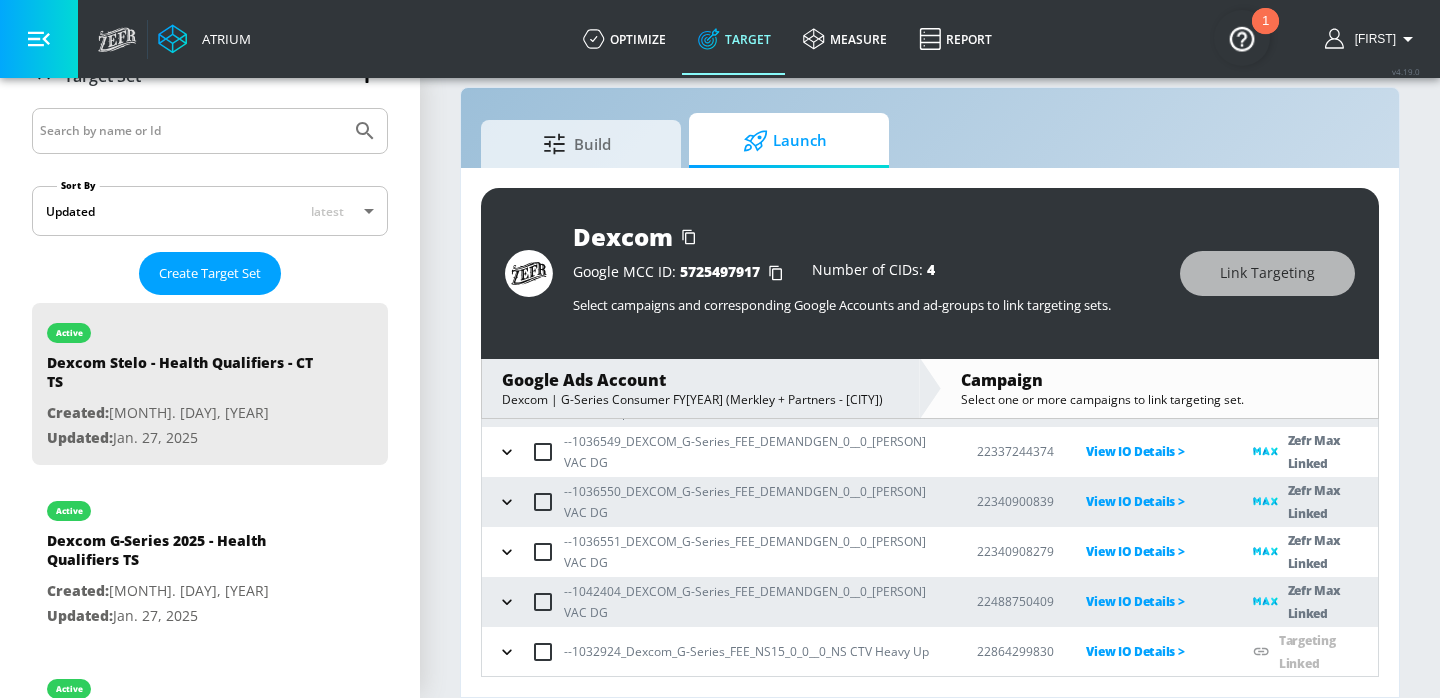 click on "--1042404_DEXCOM_G-Series_FEE_DEMANDGEN_0__0_[PERSON] VAC DG" at bounding box center (754, 602) 